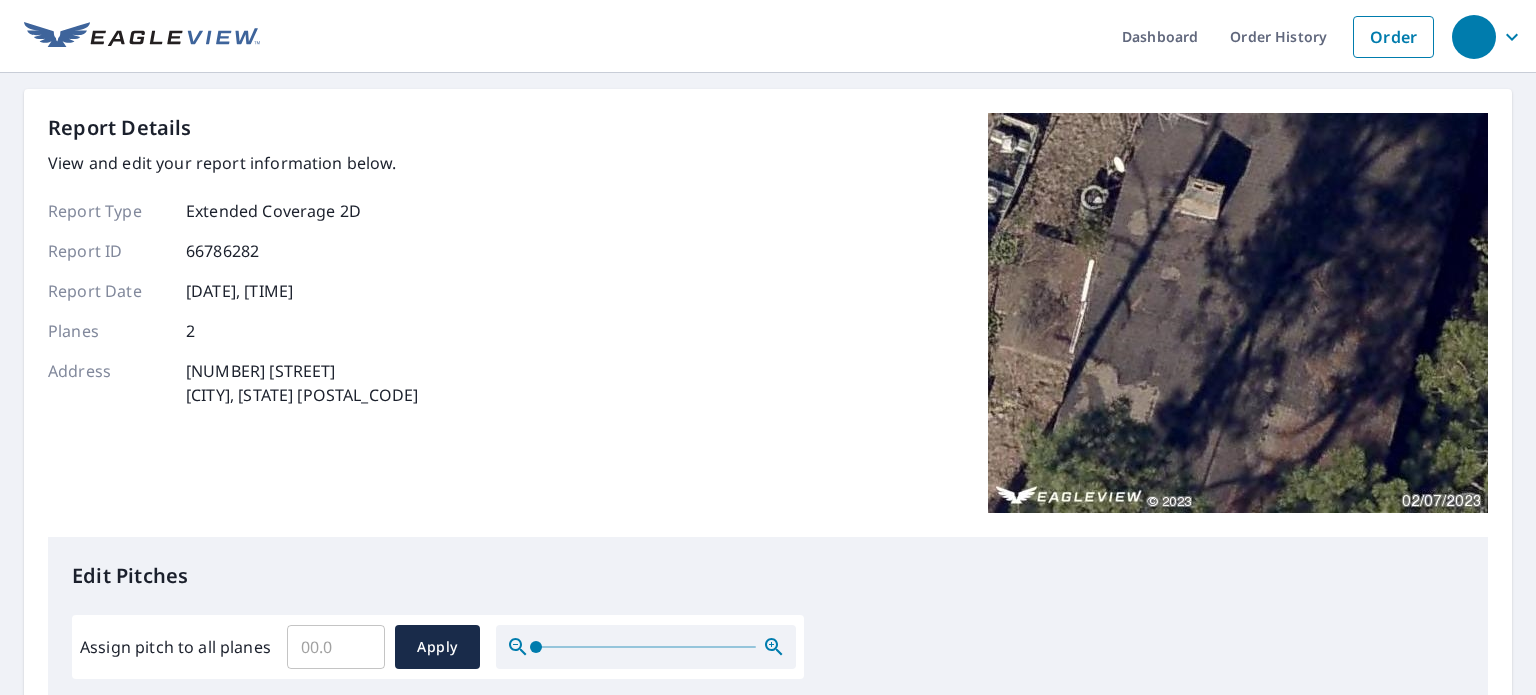 scroll, scrollTop: 0, scrollLeft: 0, axis: both 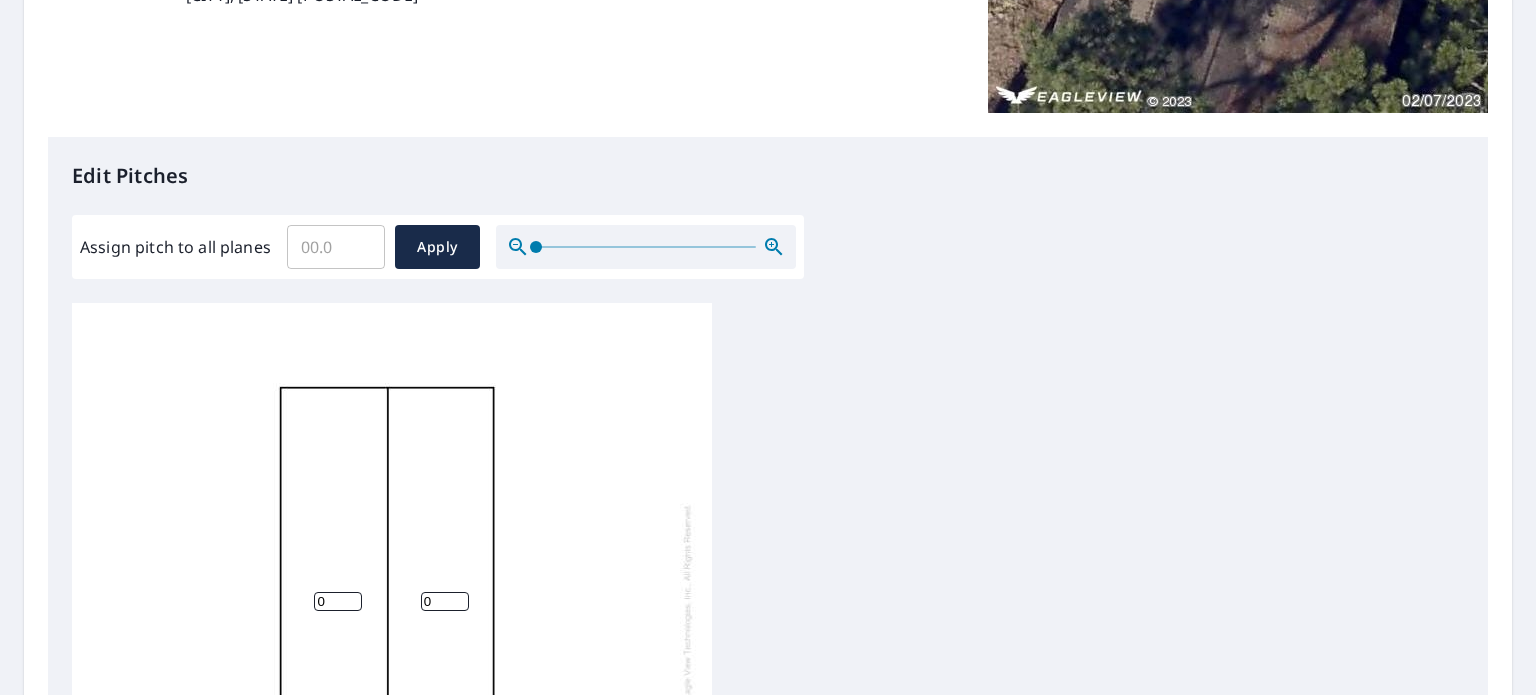 click on "Assign pitch to all planes" at bounding box center (336, 247) 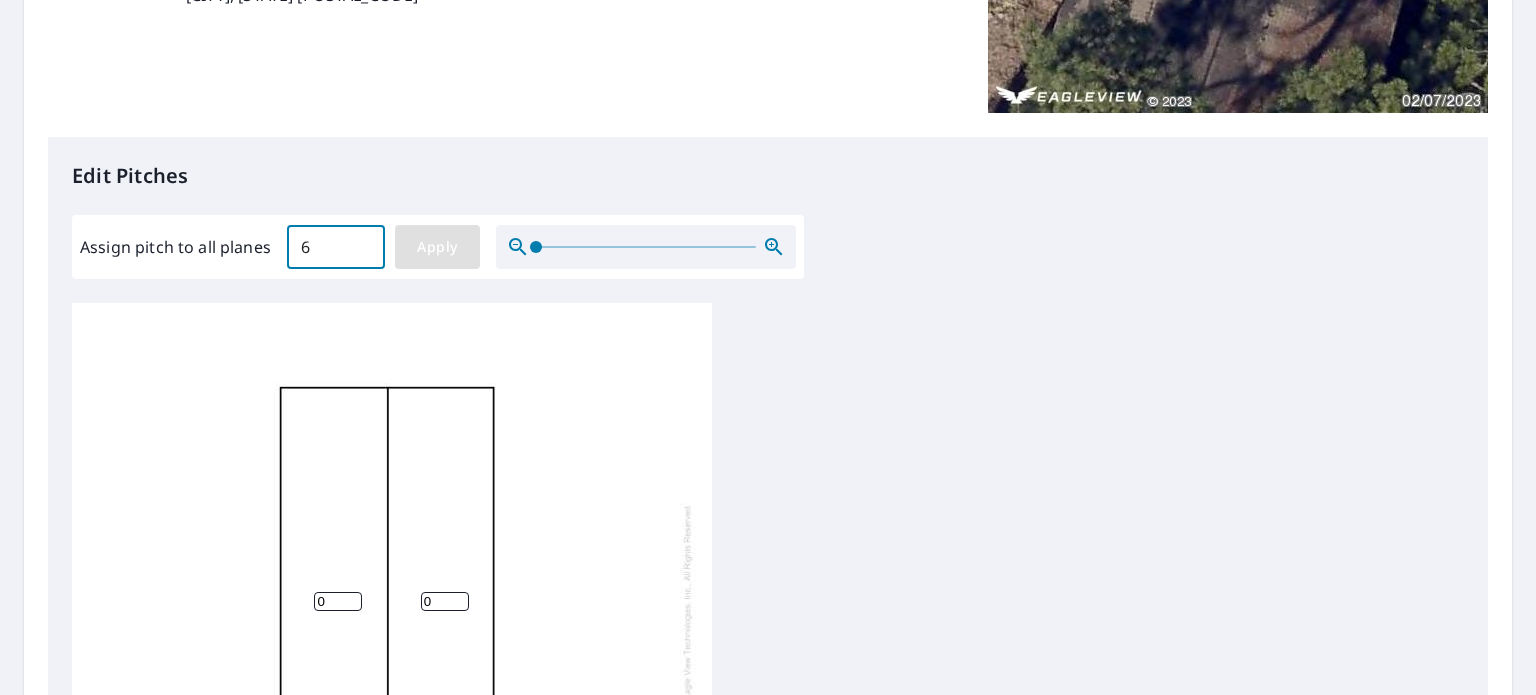 type on "6" 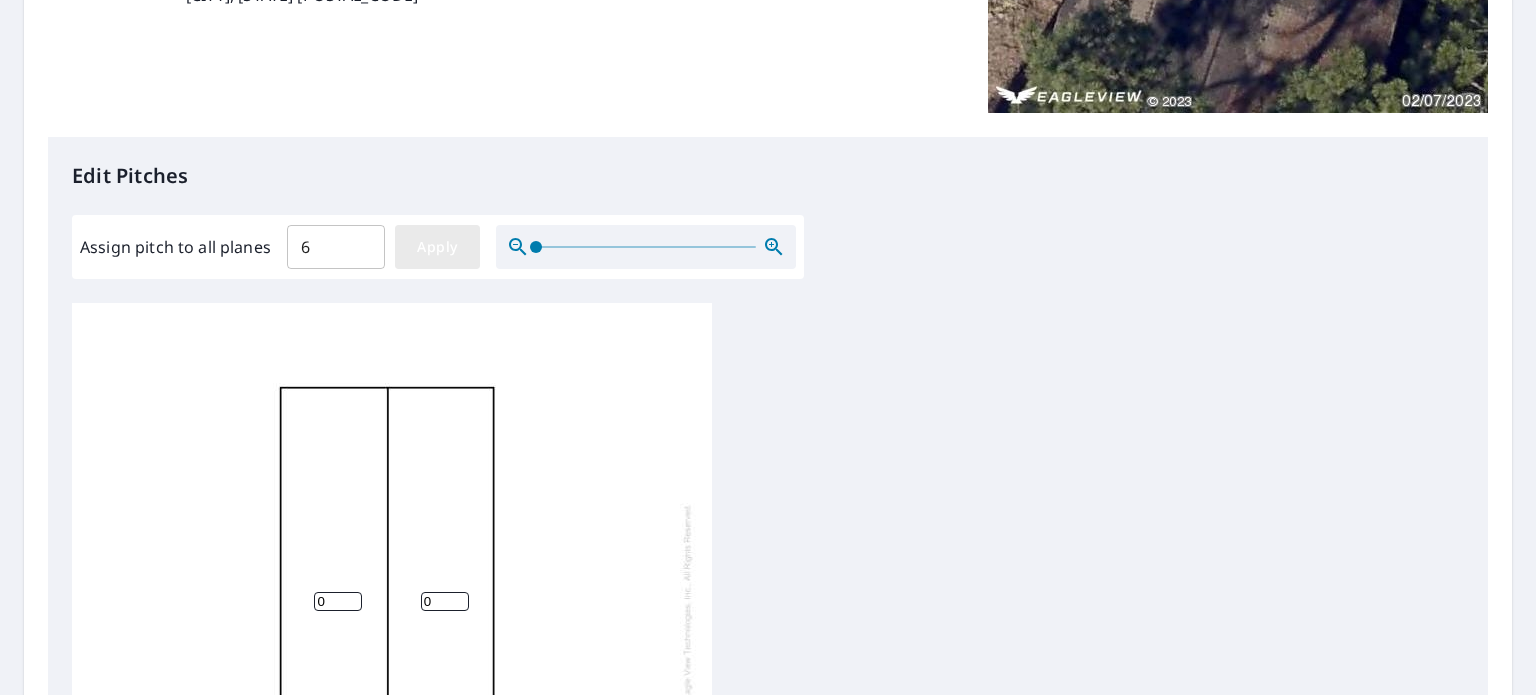 click on "Apply" at bounding box center [437, 247] 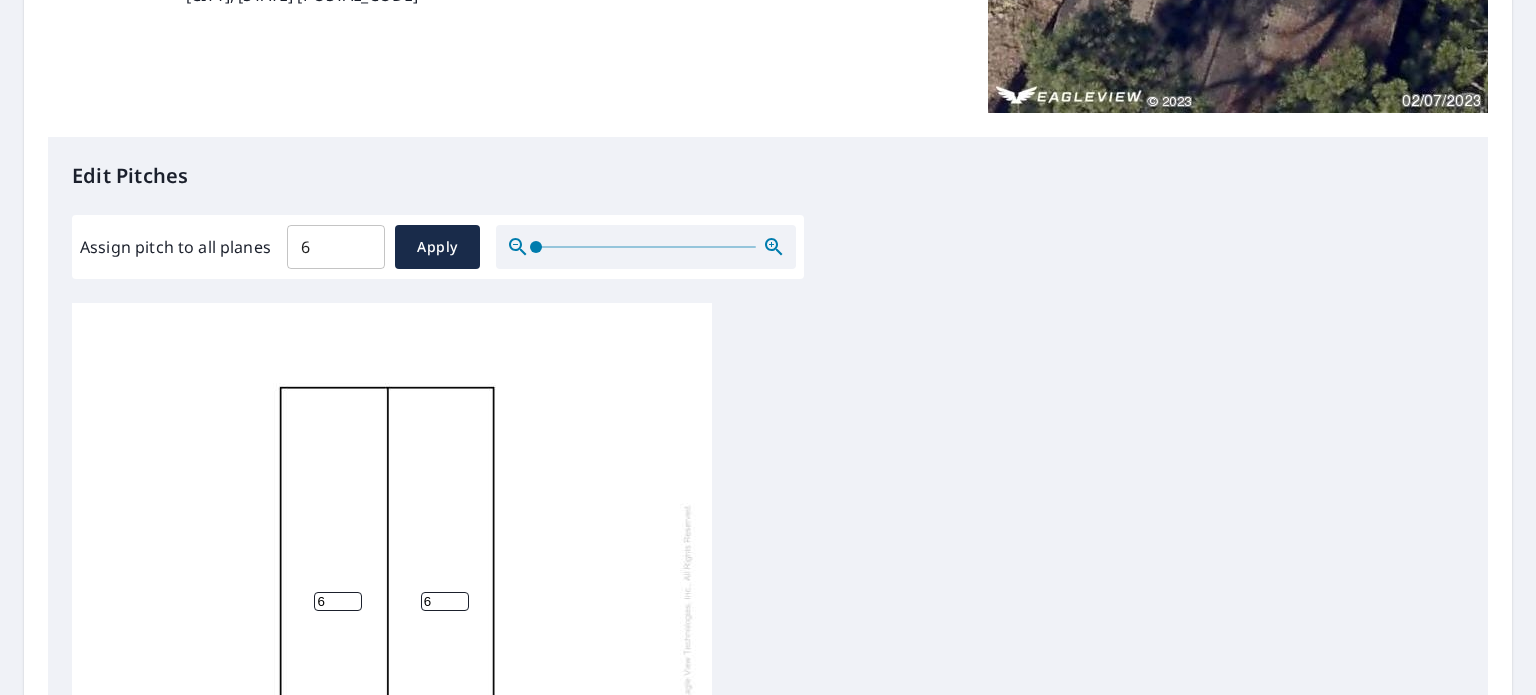 scroll, scrollTop: 20, scrollLeft: 0, axis: vertical 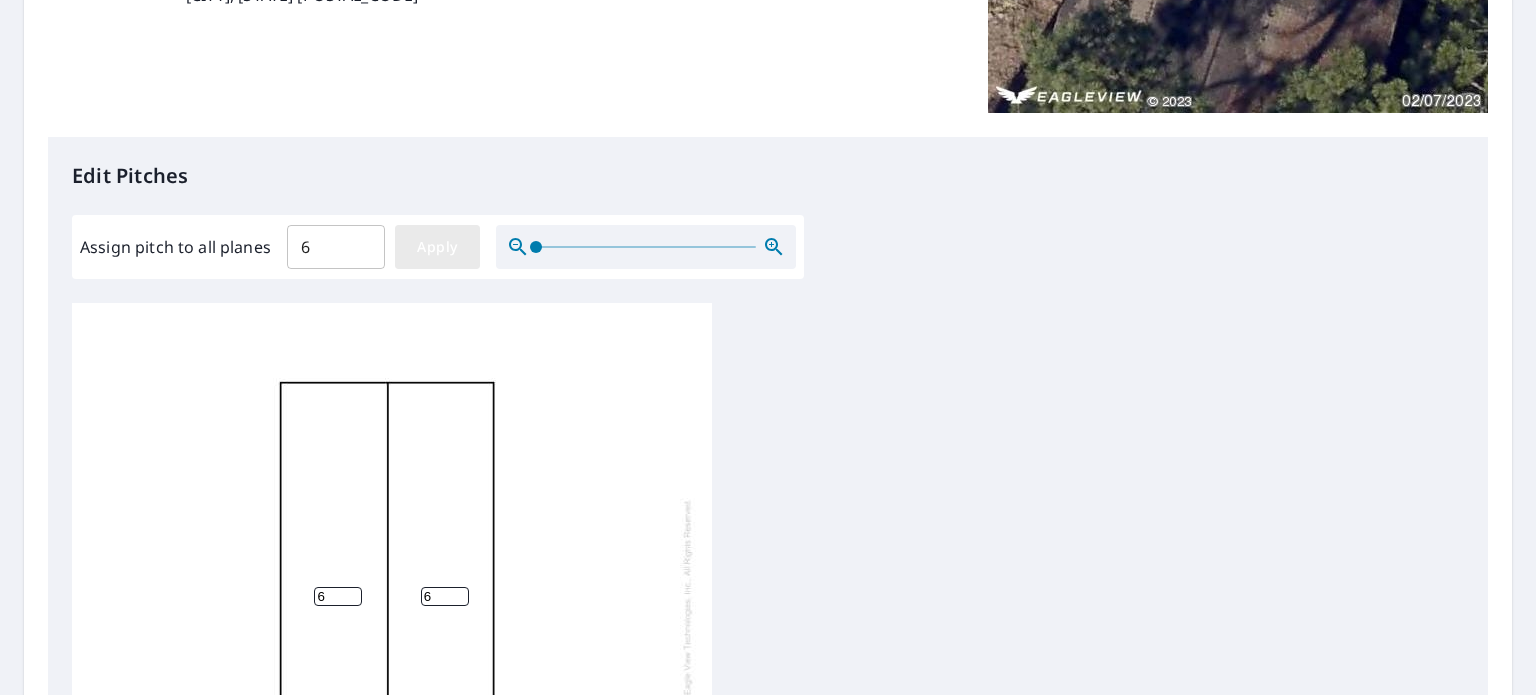 click on "Apply" at bounding box center (437, 247) 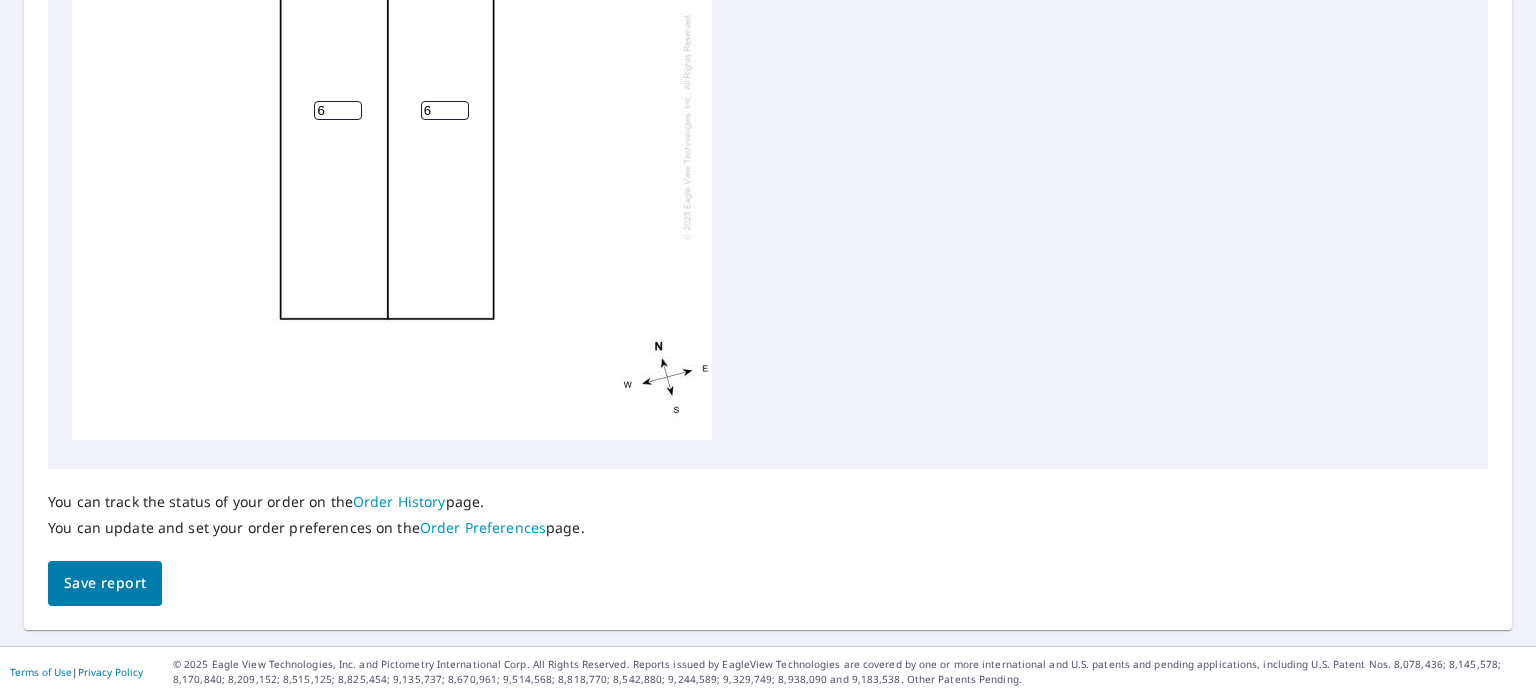 scroll, scrollTop: 887, scrollLeft: 0, axis: vertical 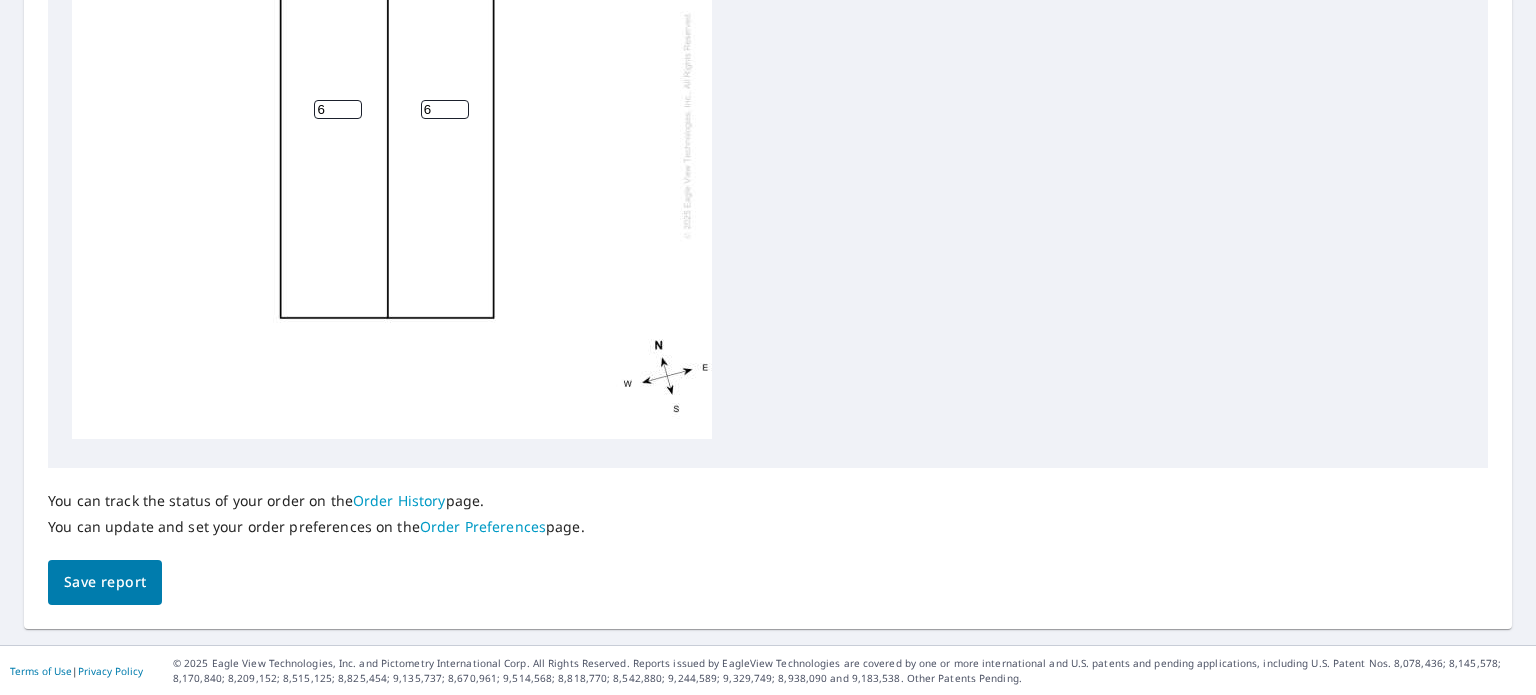 click on "Save report" at bounding box center (105, 582) 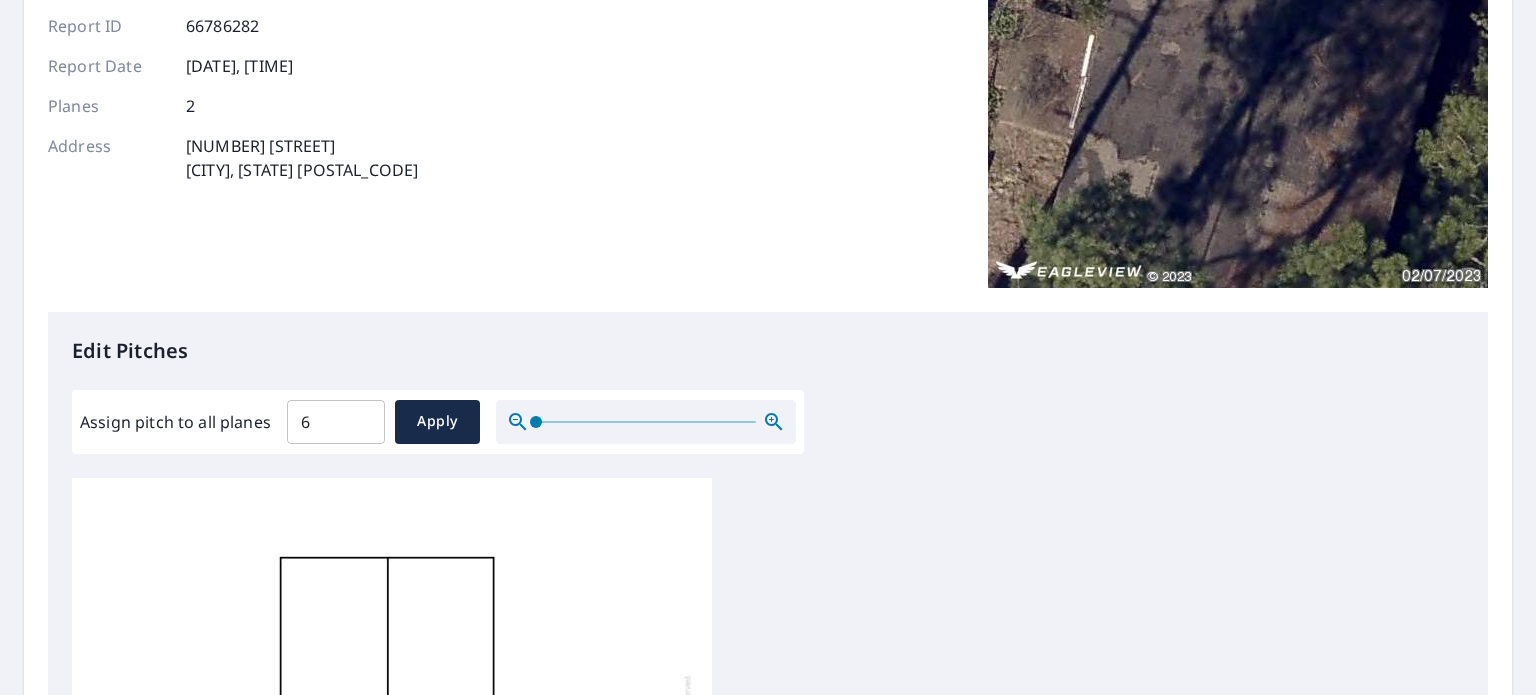 scroll, scrollTop: 300, scrollLeft: 0, axis: vertical 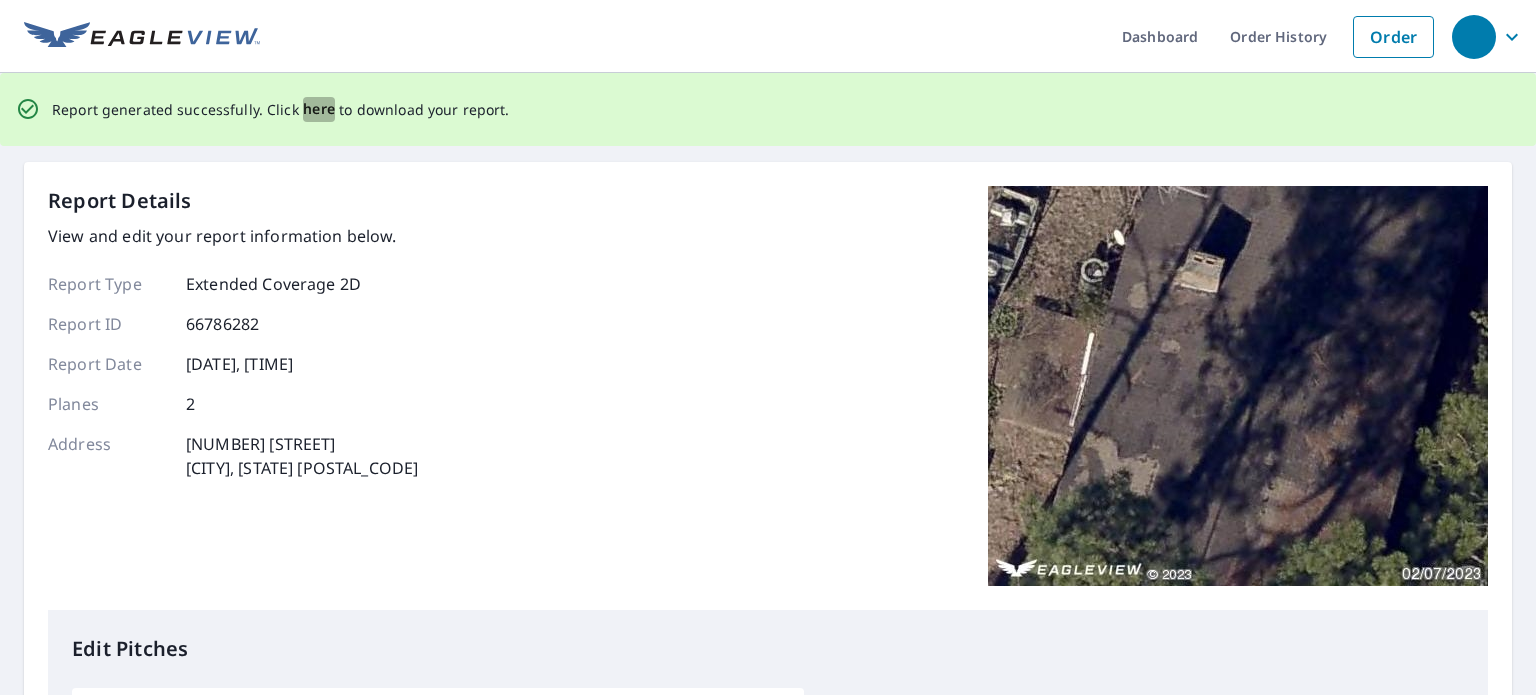 click on "here" at bounding box center [319, 109] 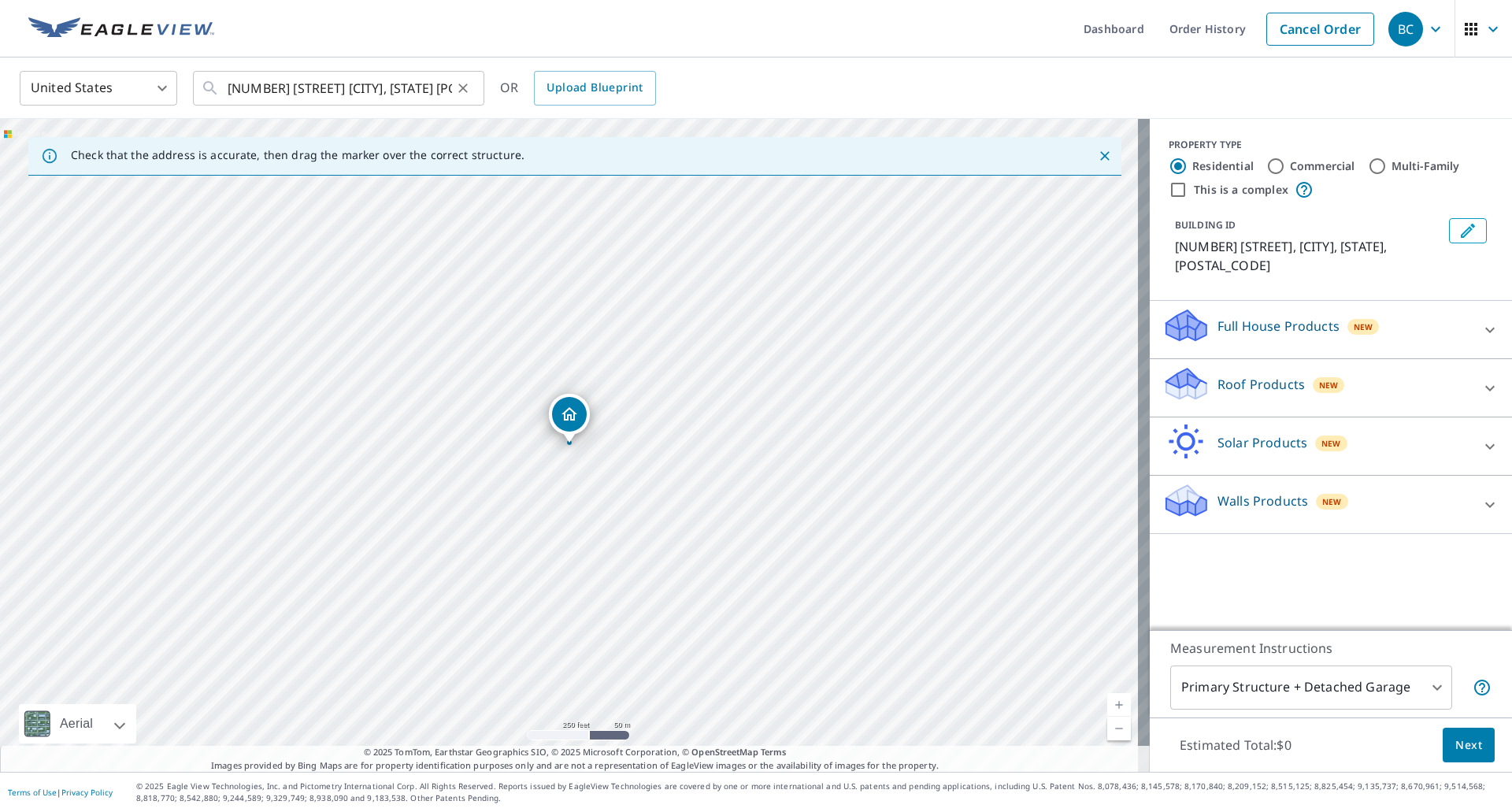 scroll, scrollTop: 0, scrollLeft: 0, axis: both 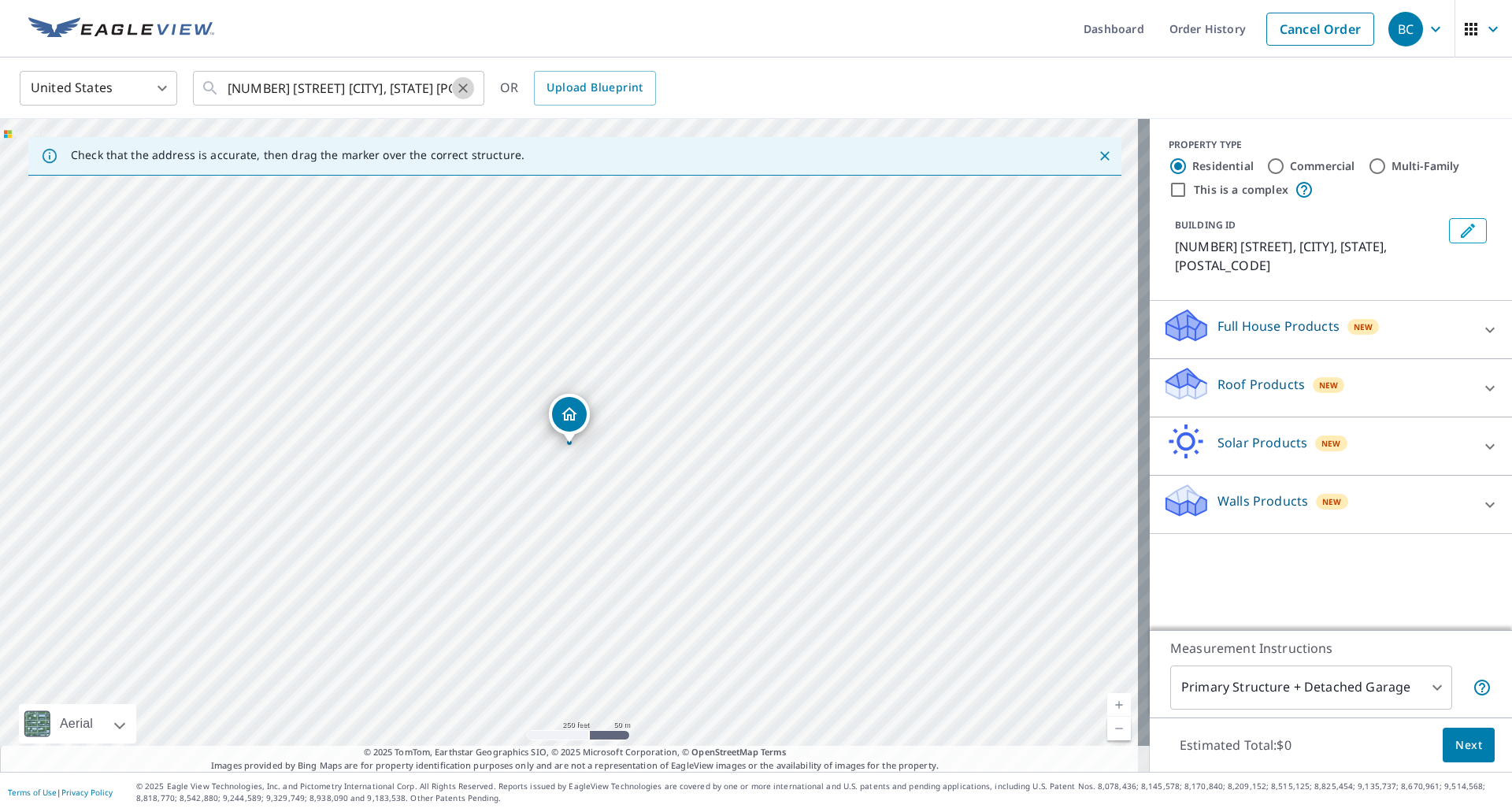 click 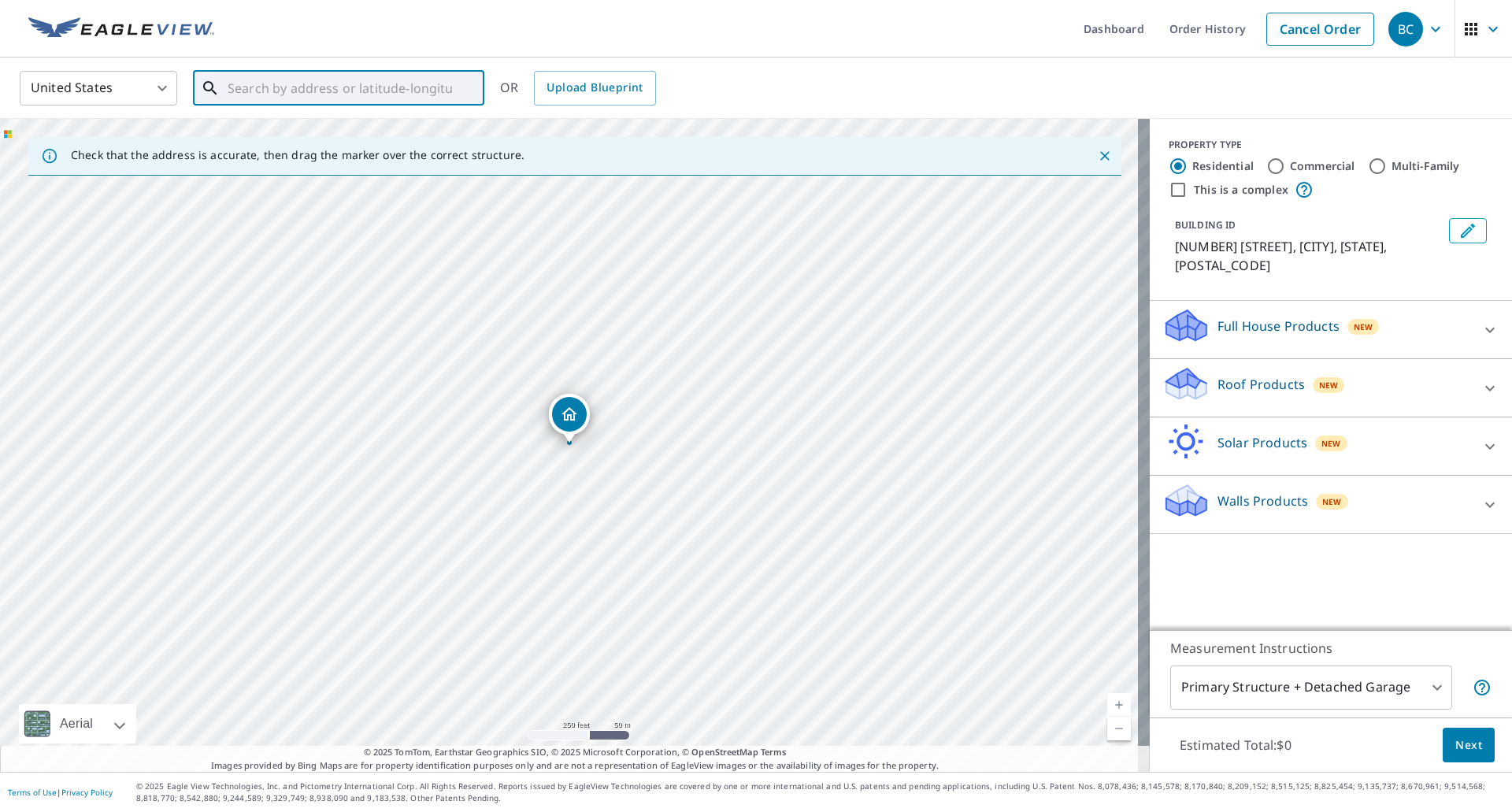 paste on "181 Cedar Ln" 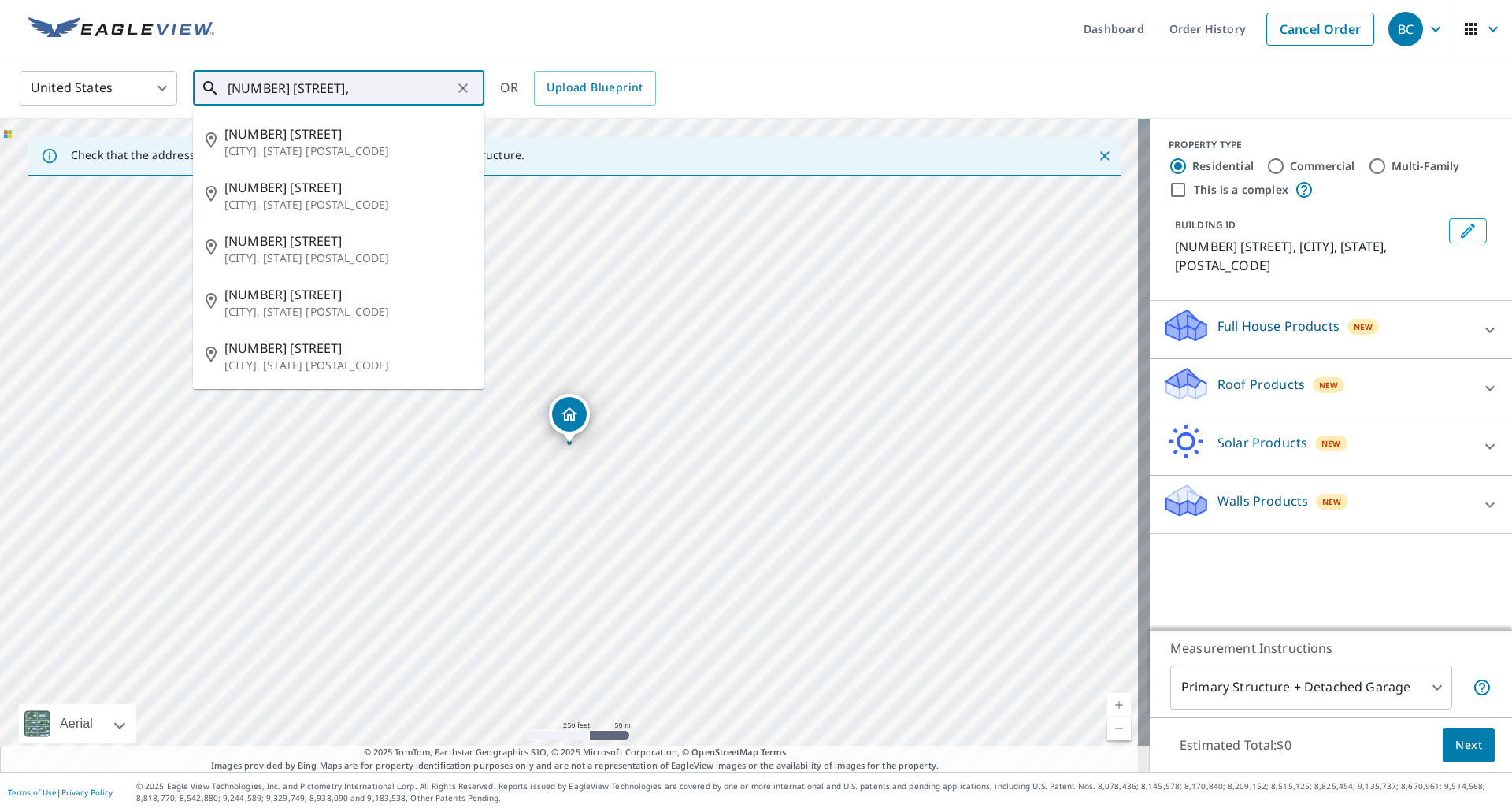paste on "Santa Barbara" 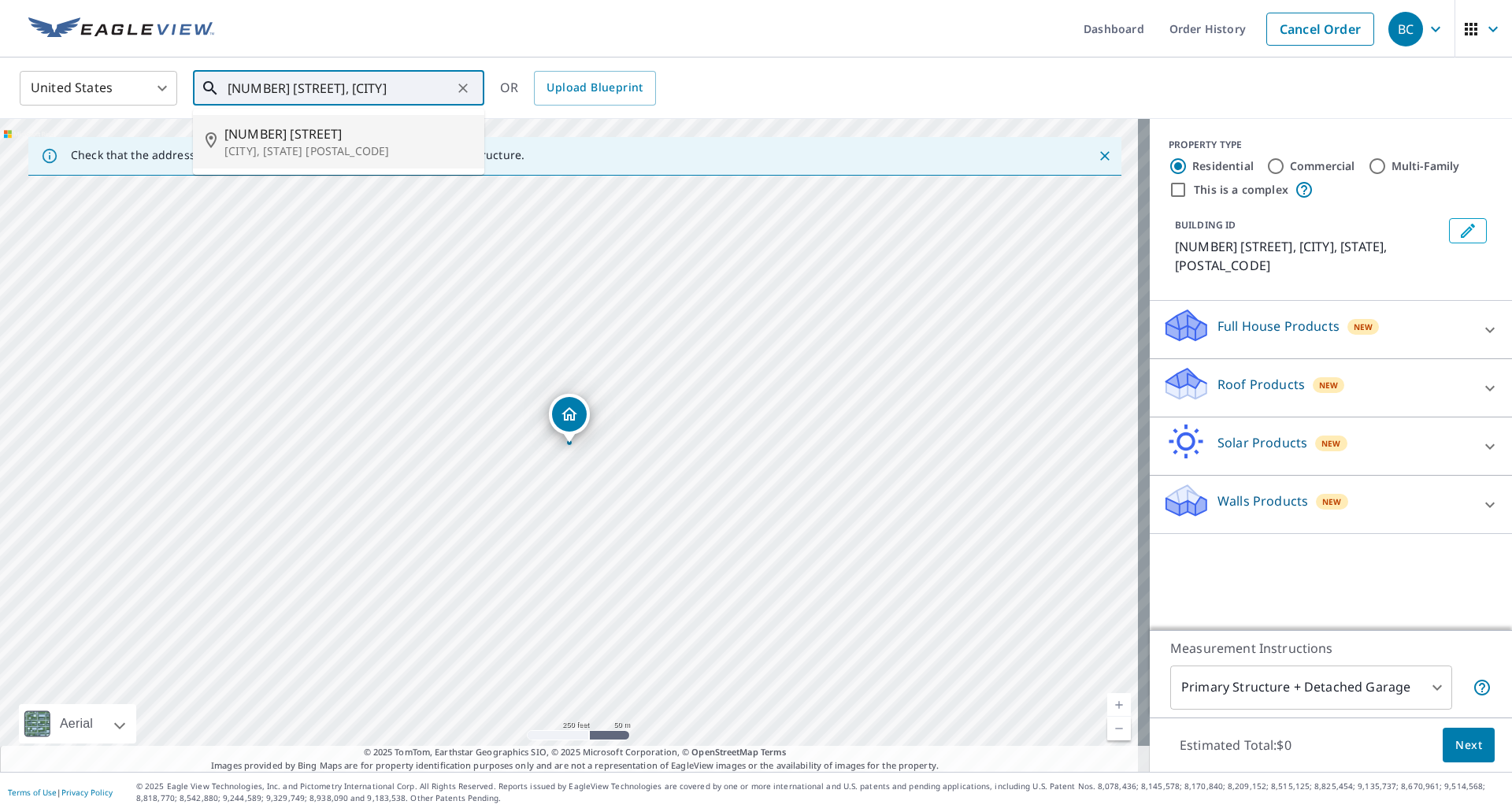 click on "Santa Barbara, CA 93108" at bounding box center (348, 151) 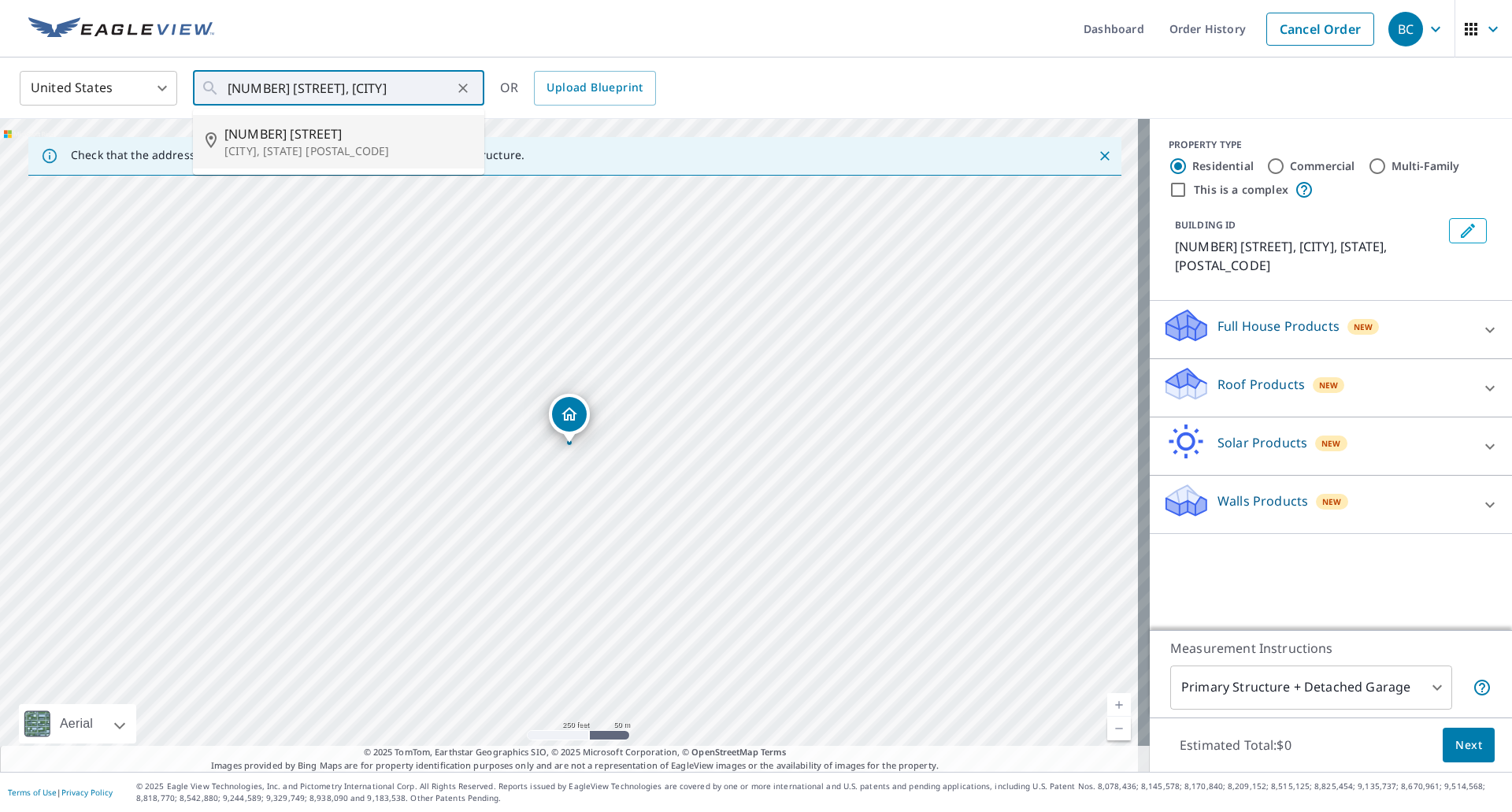type on "181 Cedar Ln Santa Barbara, CA 93108" 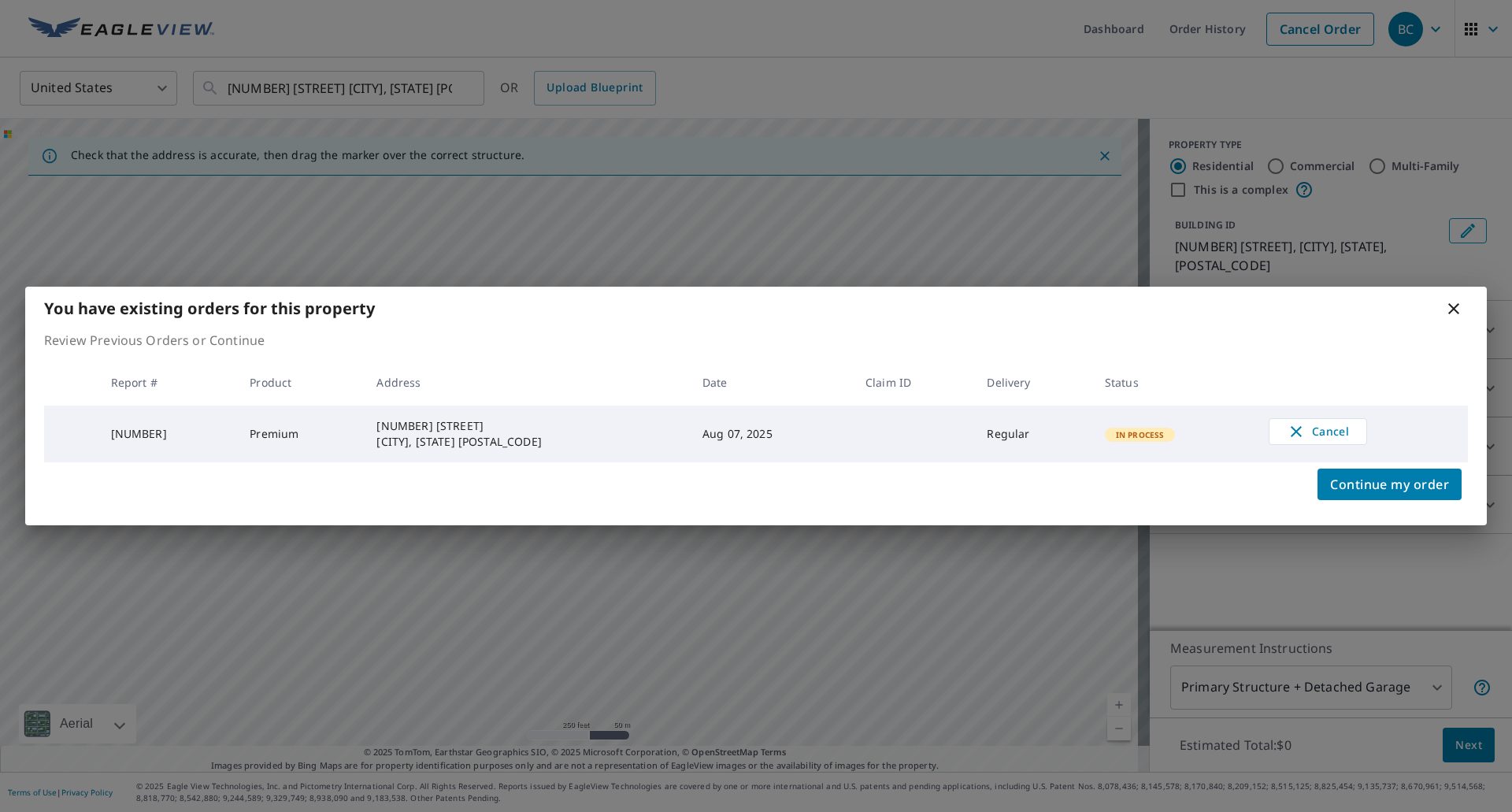click 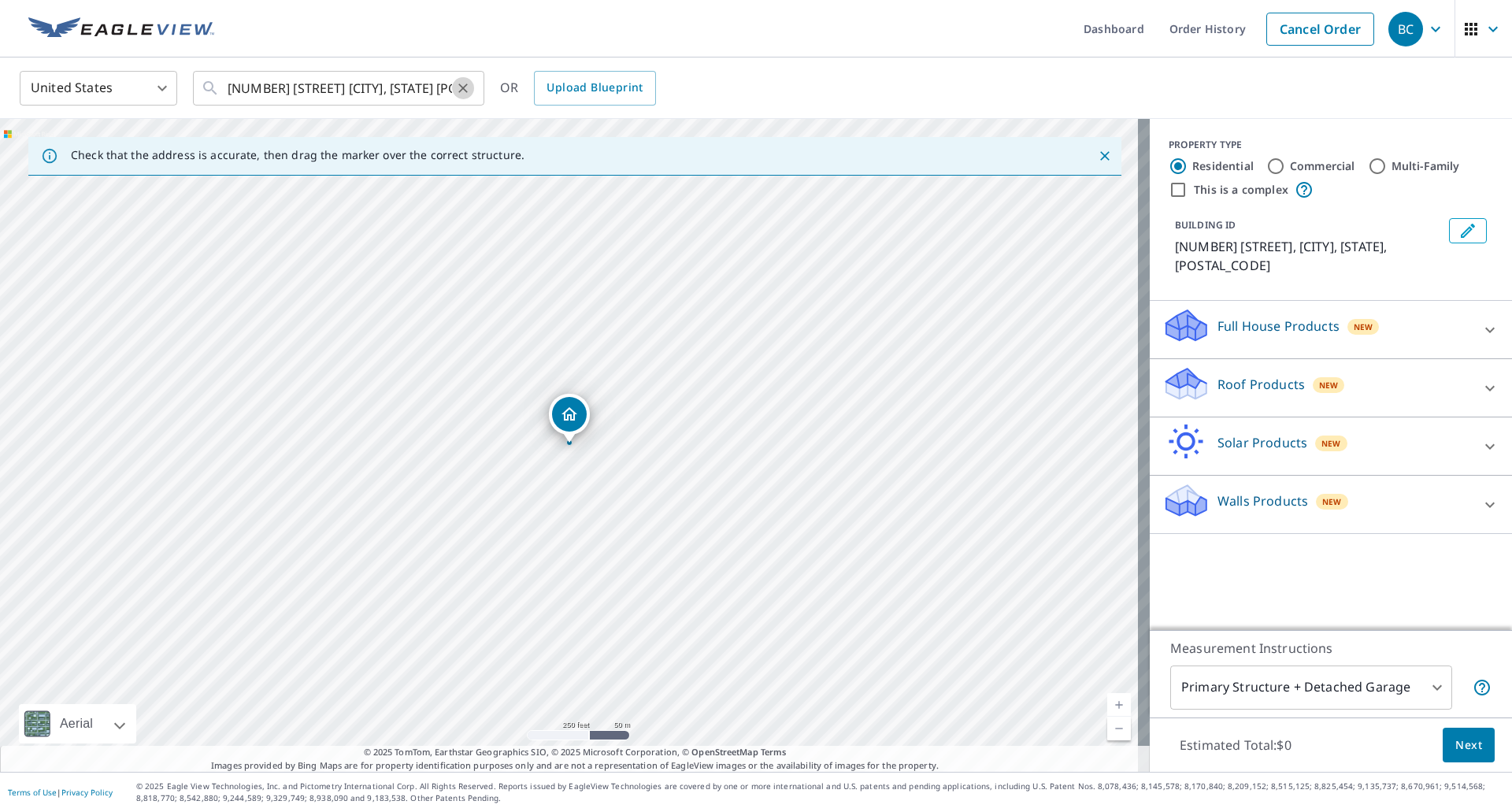 click 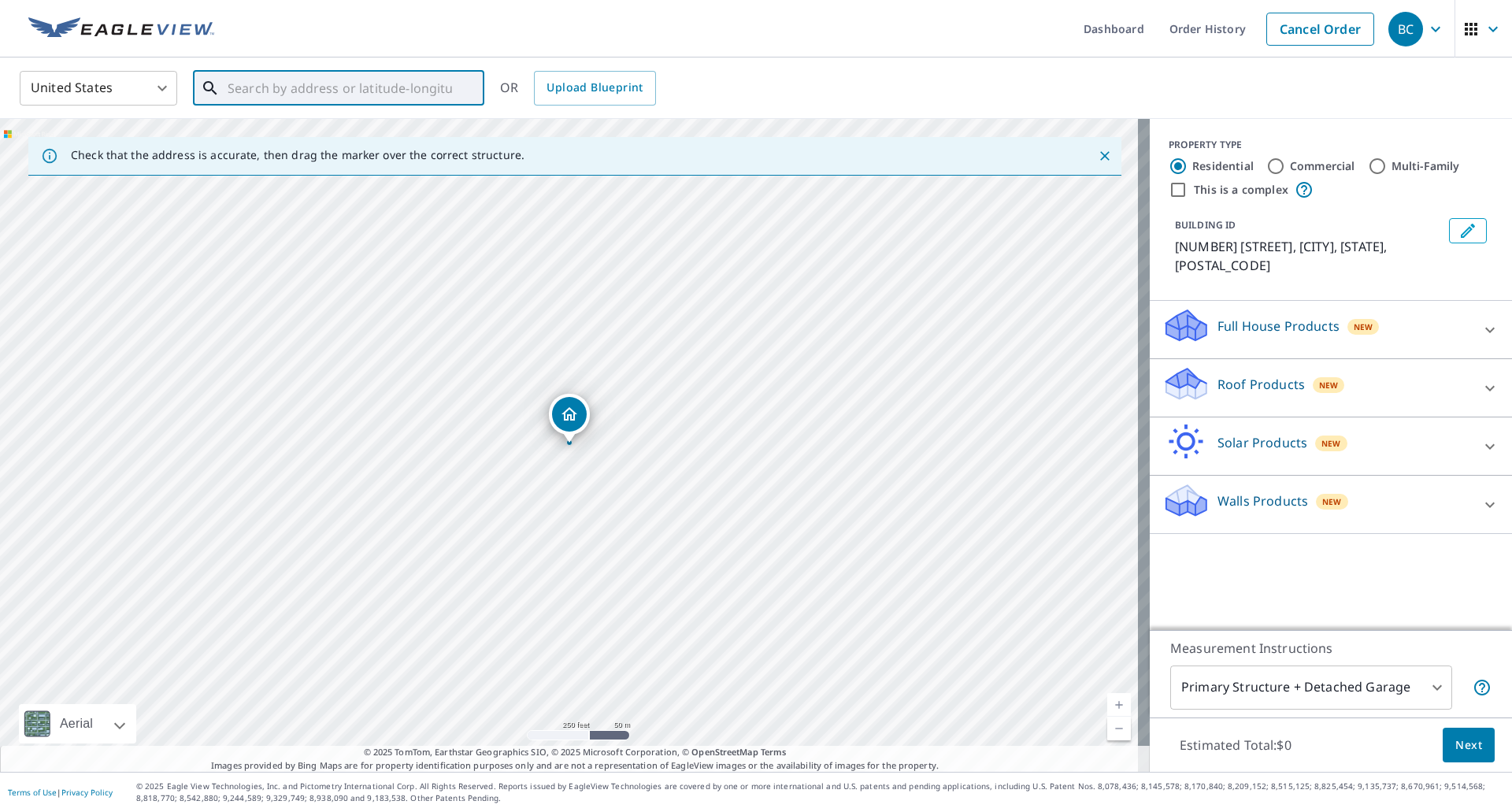 click at bounding box center [339, 88] 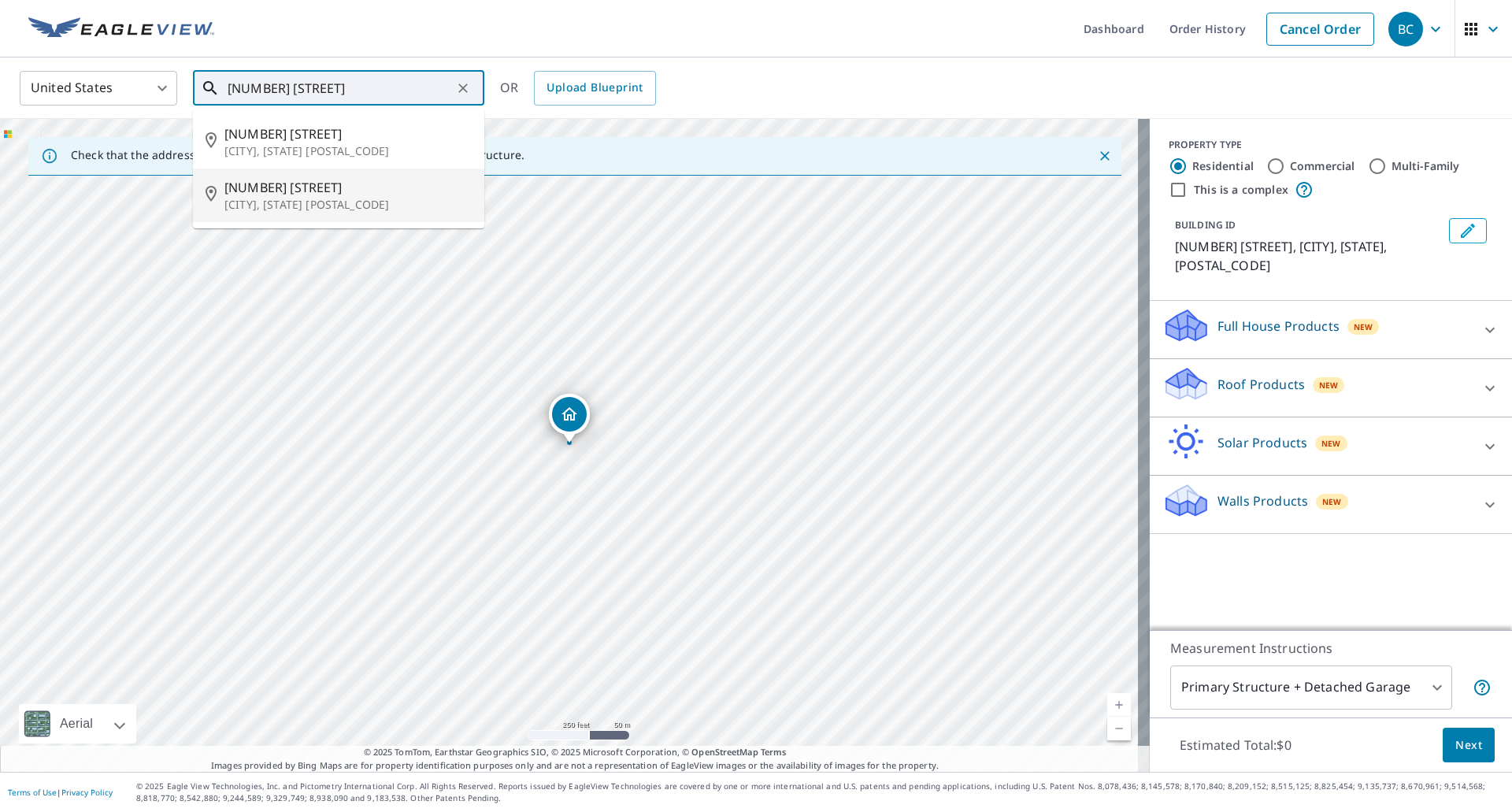 click on "Willows, CA 95988" at bounding box center [348, 205] 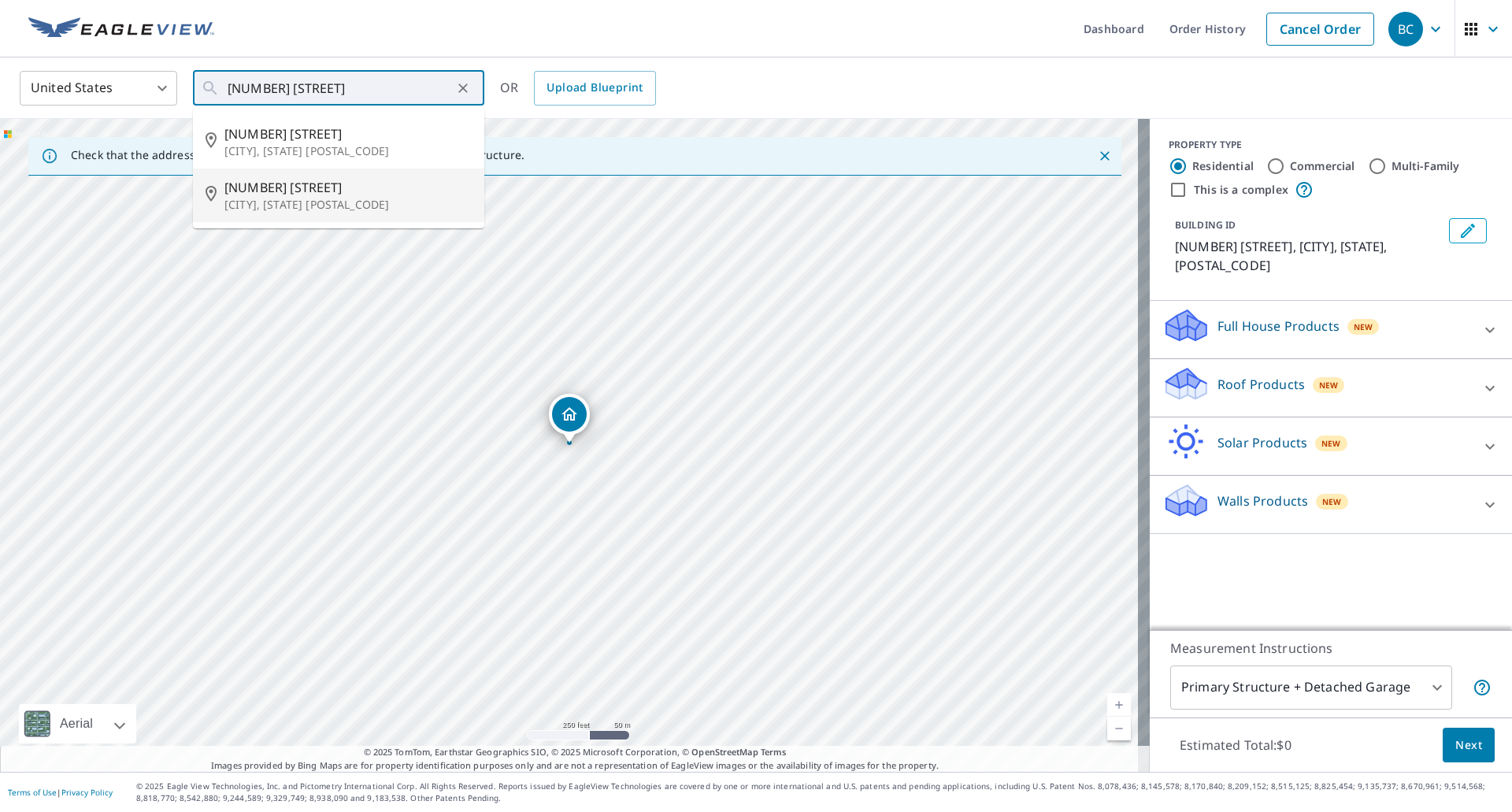type on "217 N Sacramento St Willows, CA 95988" 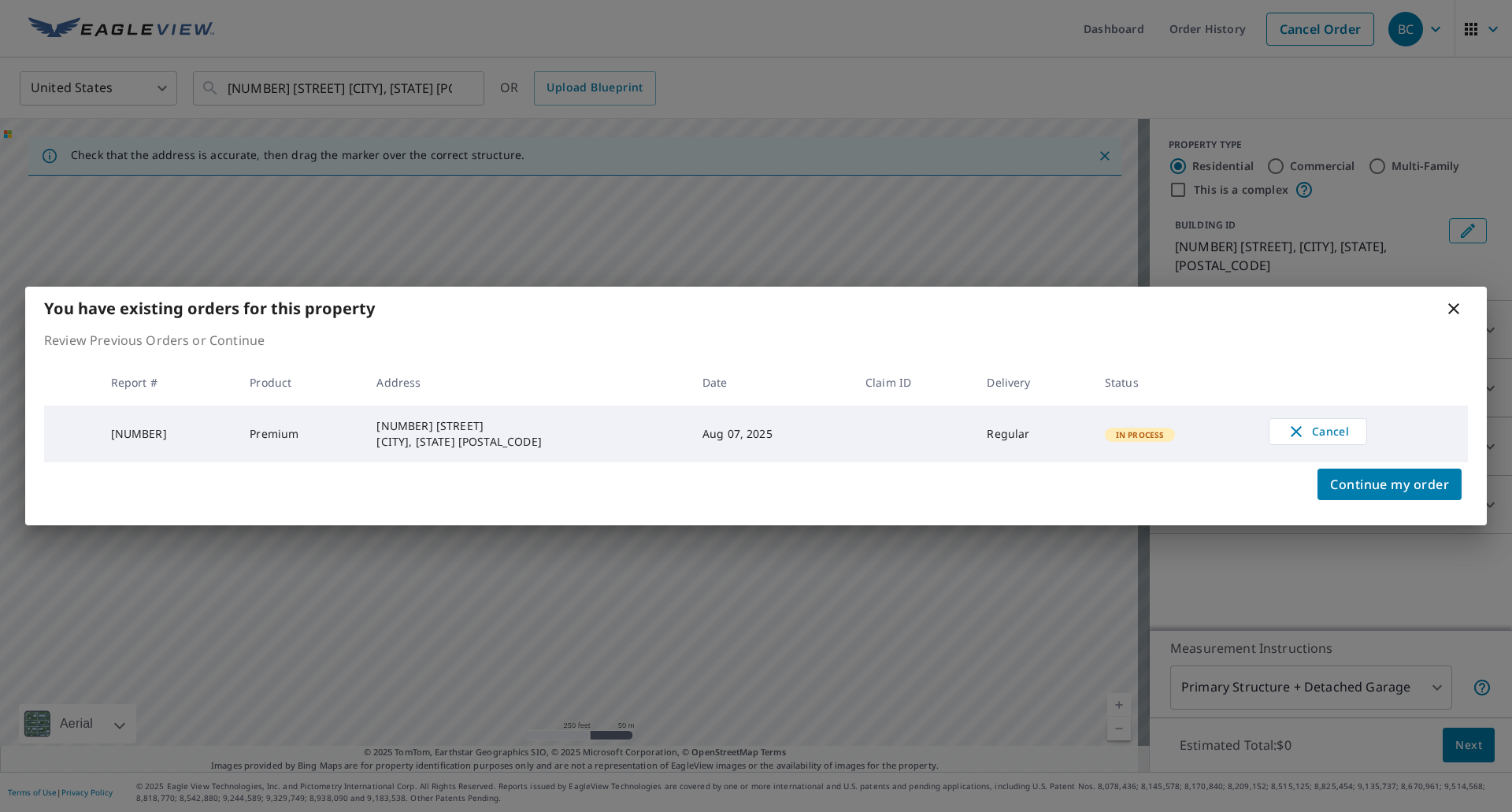click 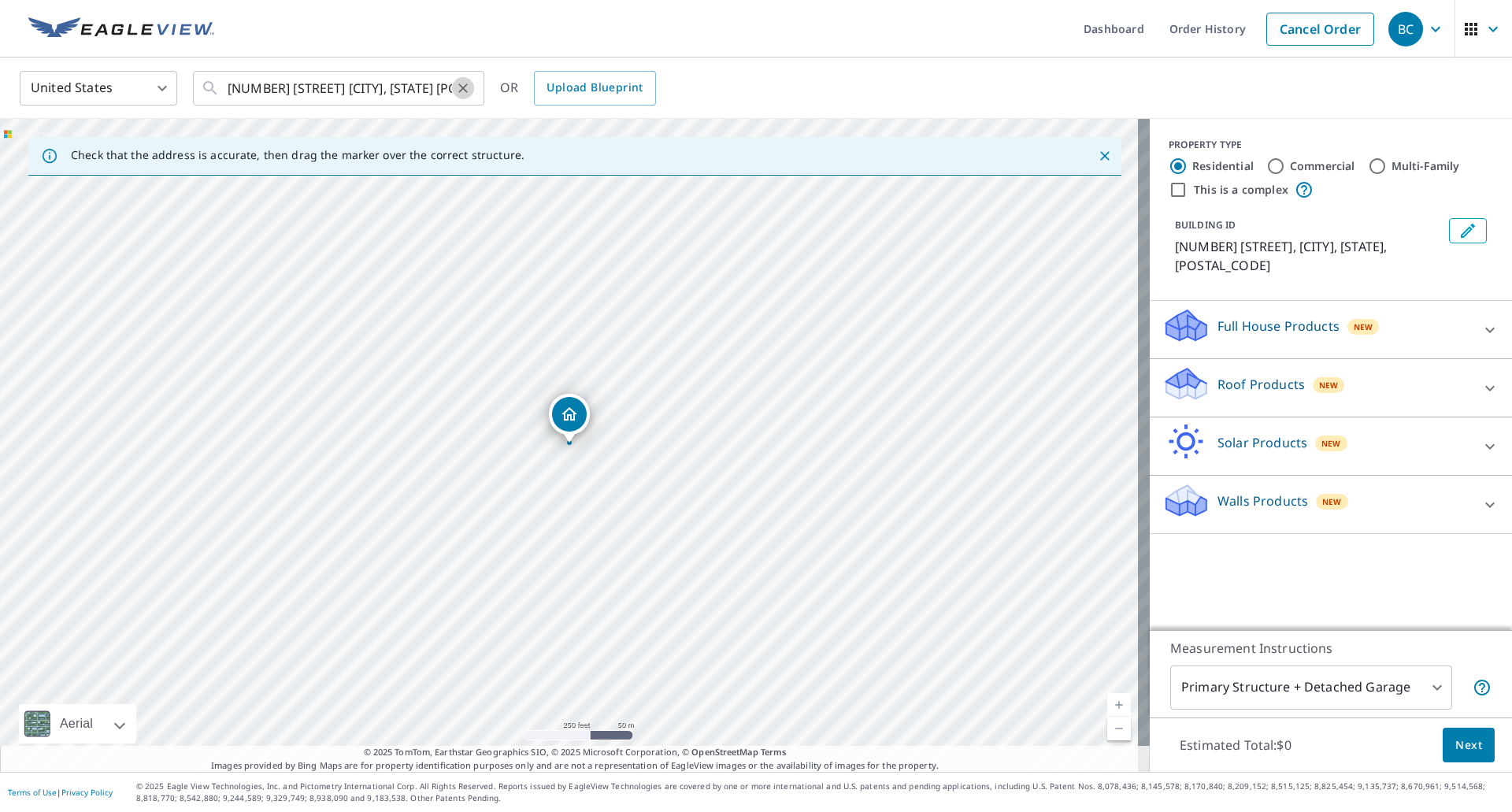 click 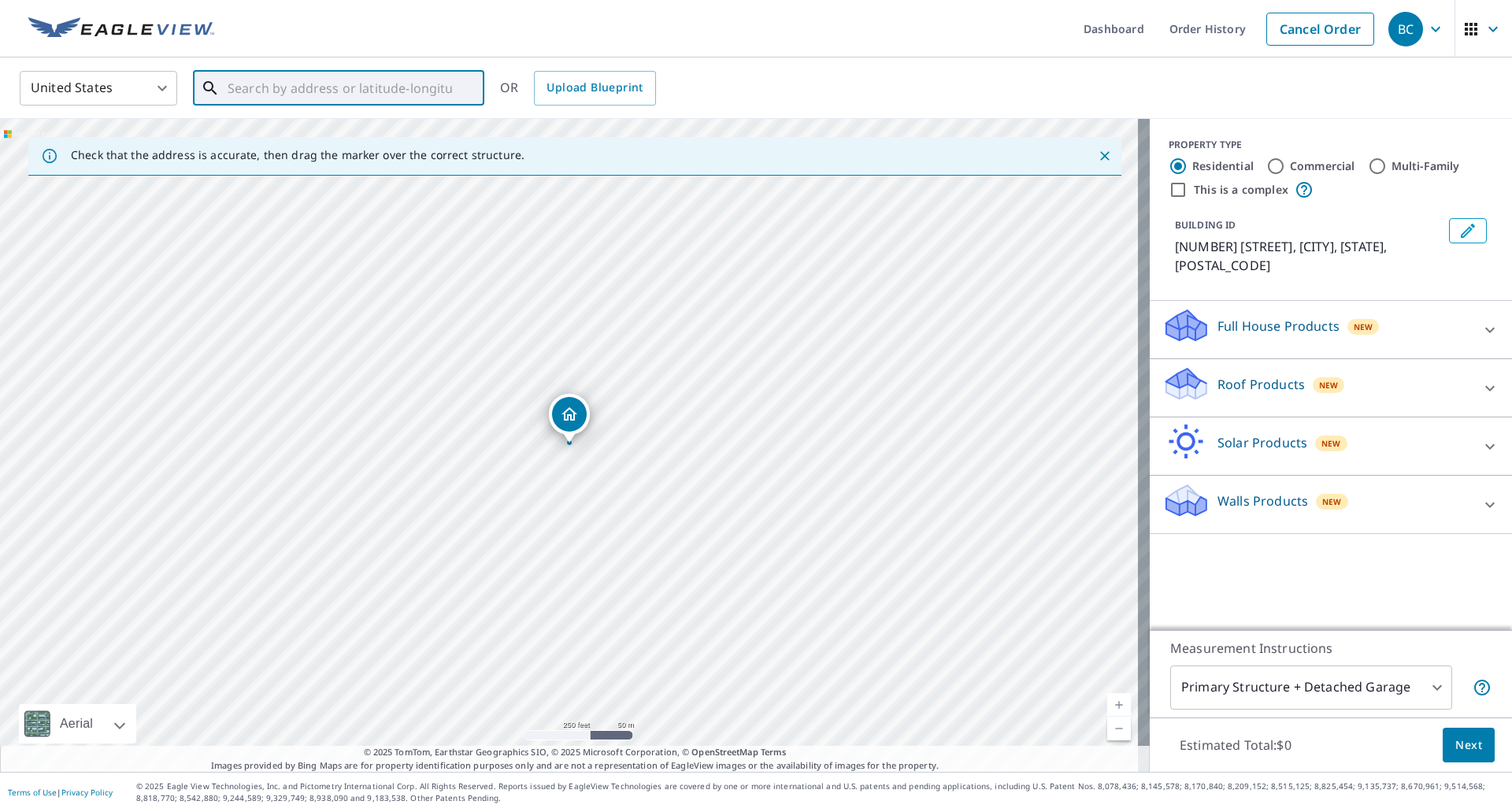 paste on "Willows" 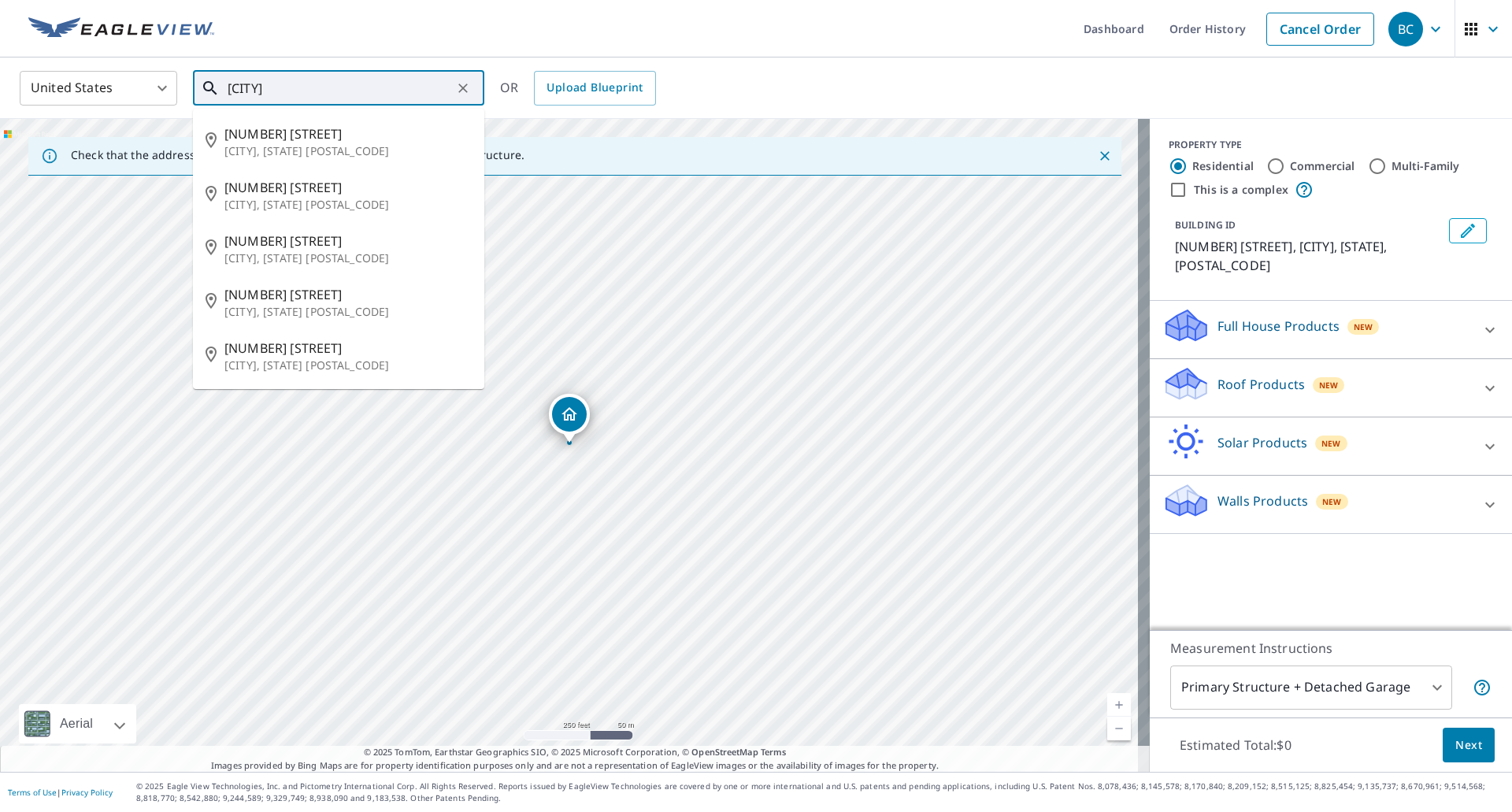 drag, startPoint x: 319, startPoint y: 87, endPoint x: 189, endPoint y: 79, distance: 130.24592 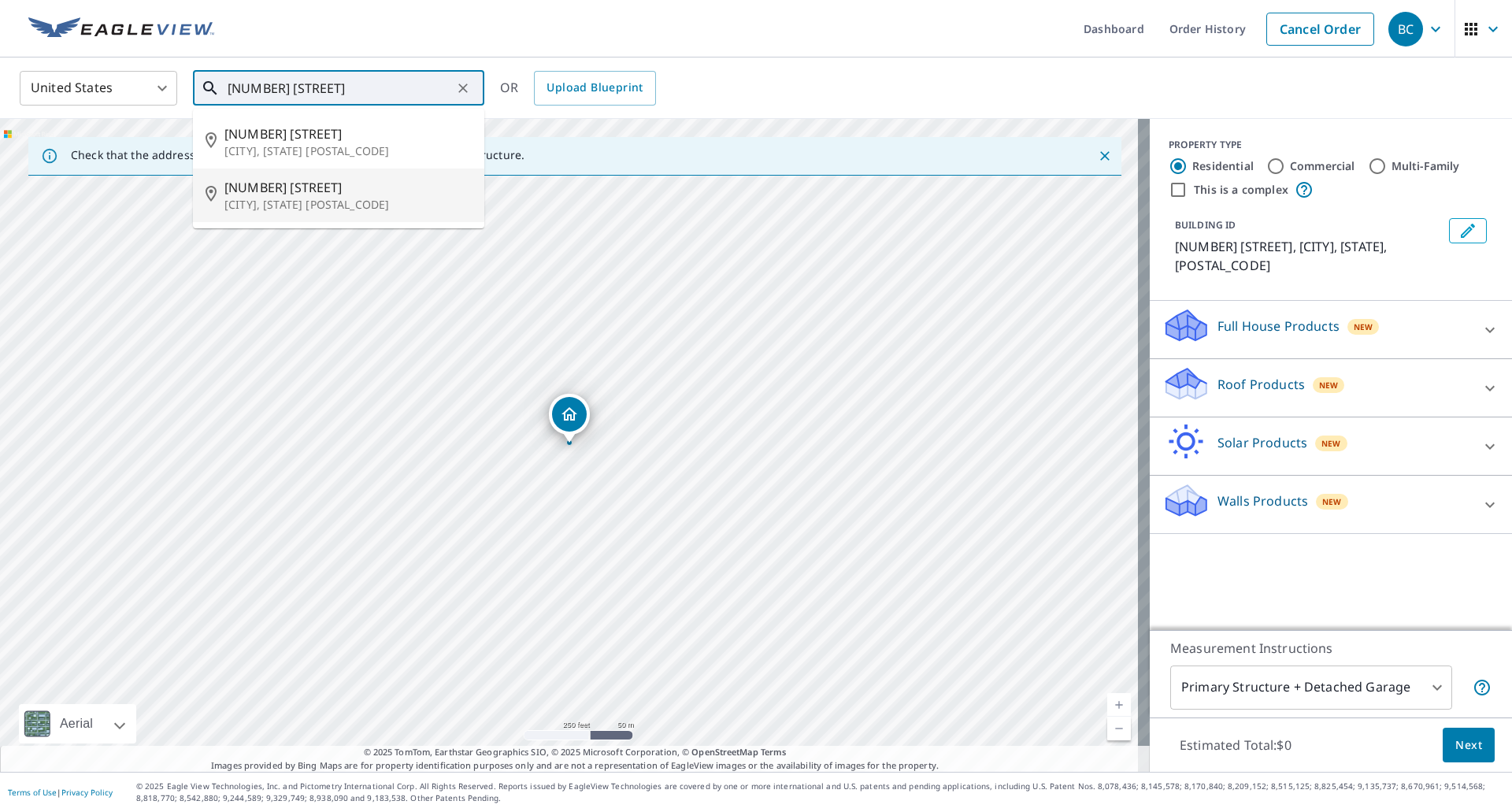 click on "217 N Sacramento St" at bounding box center [348, 187] 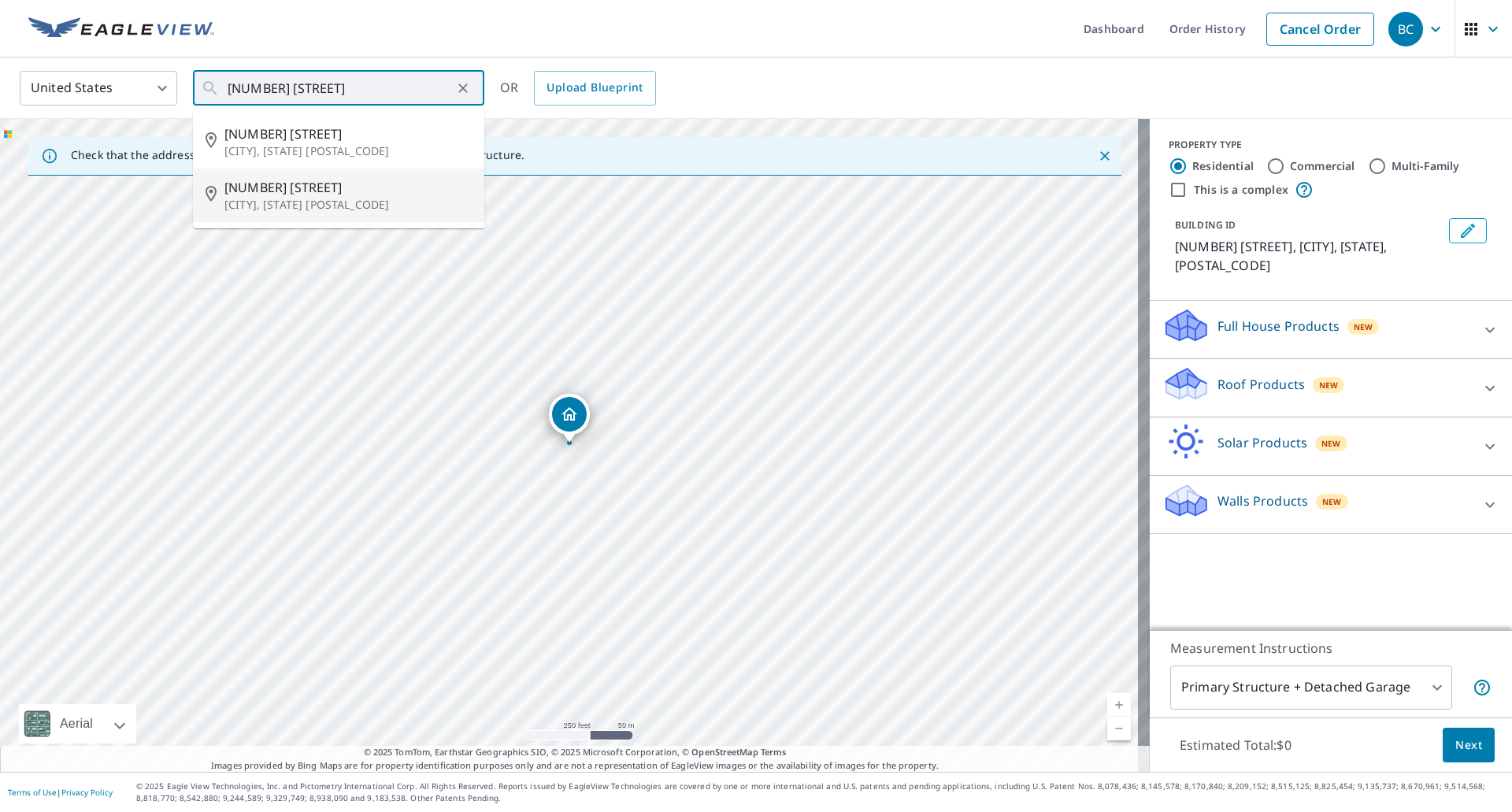 type on "217 N Sacramento St Willows, CA 95988" 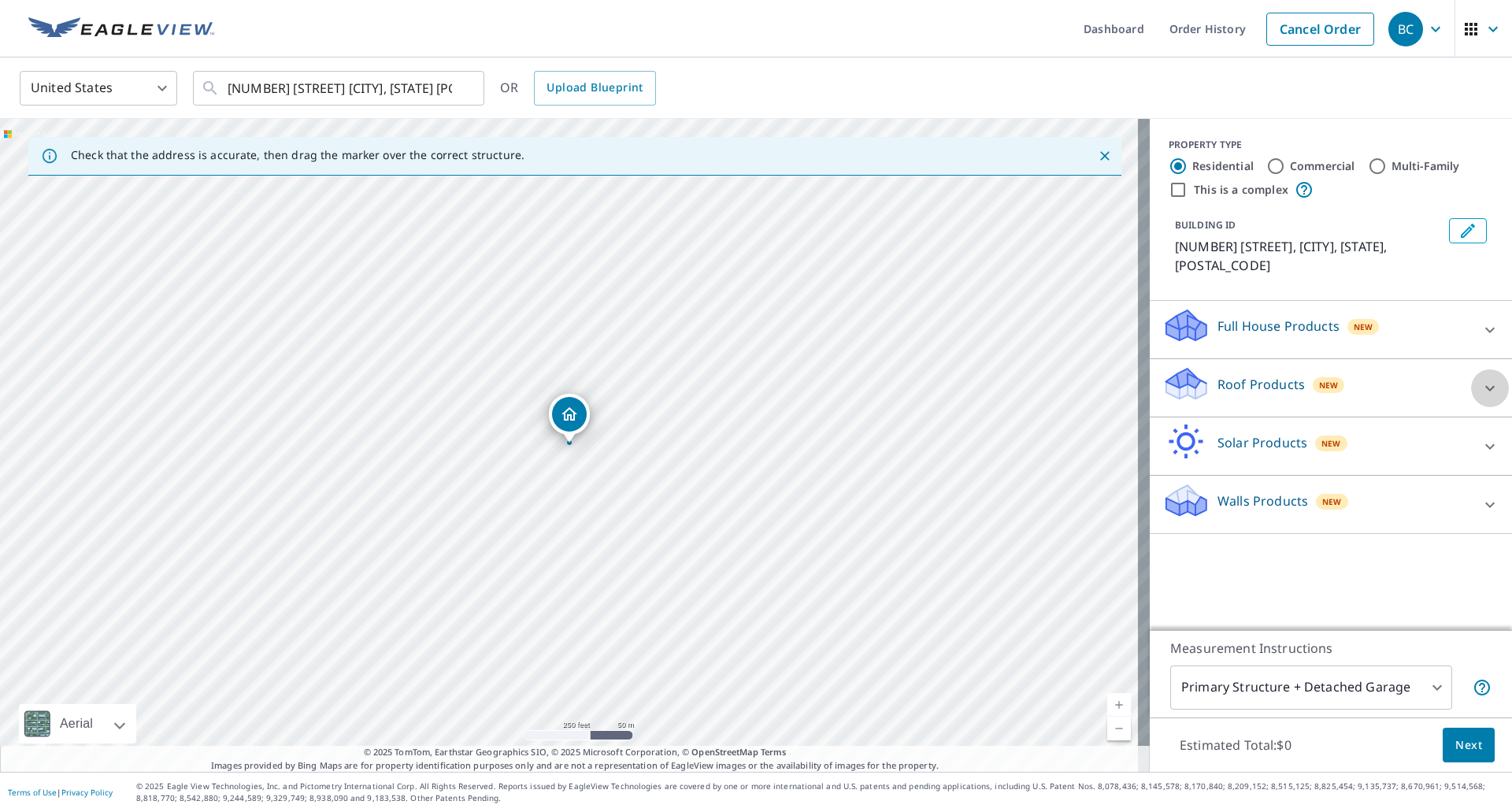 click 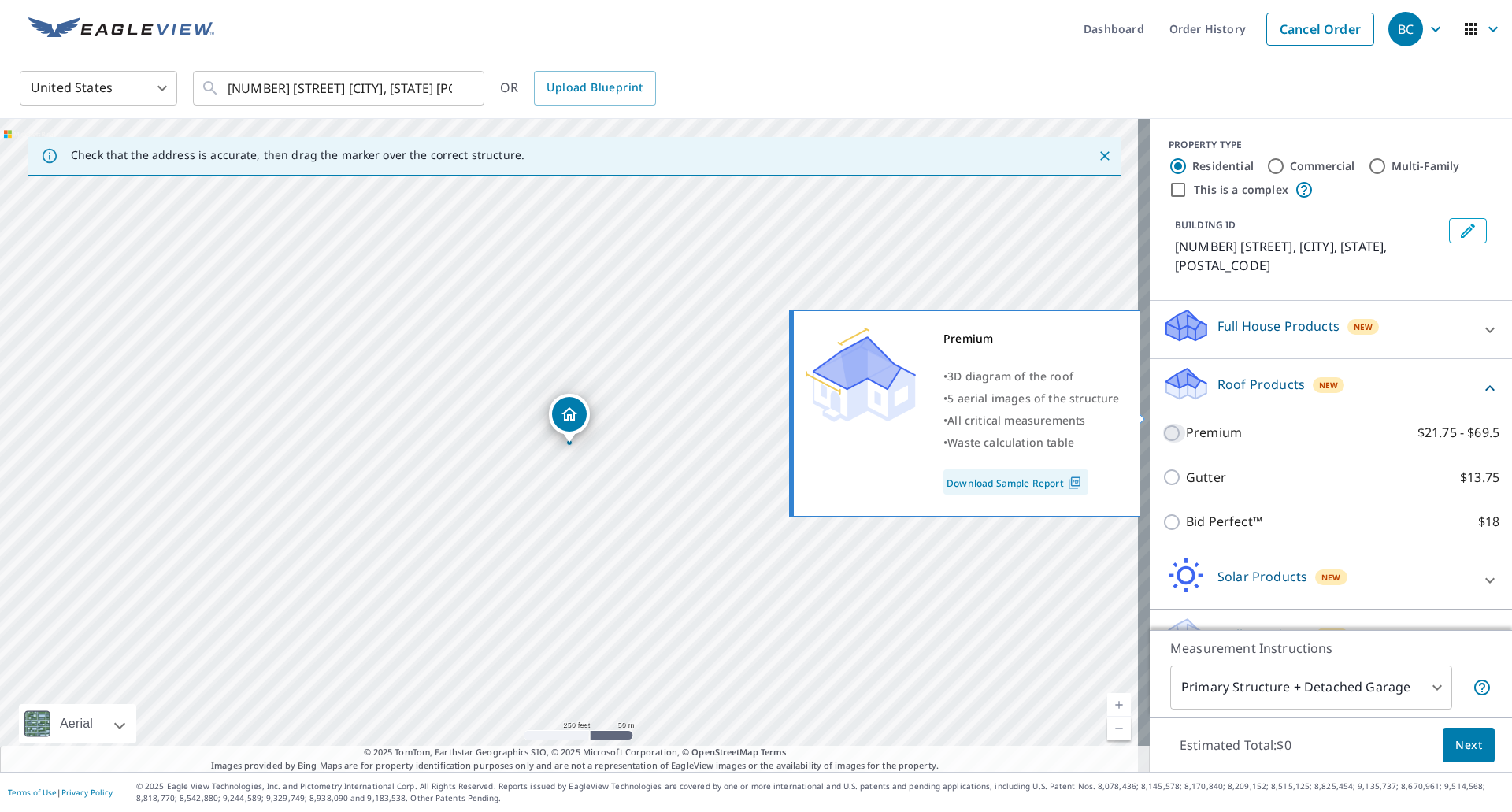 click on "Premium $21.75 - $69.5" at bounding box center [1174, 433] 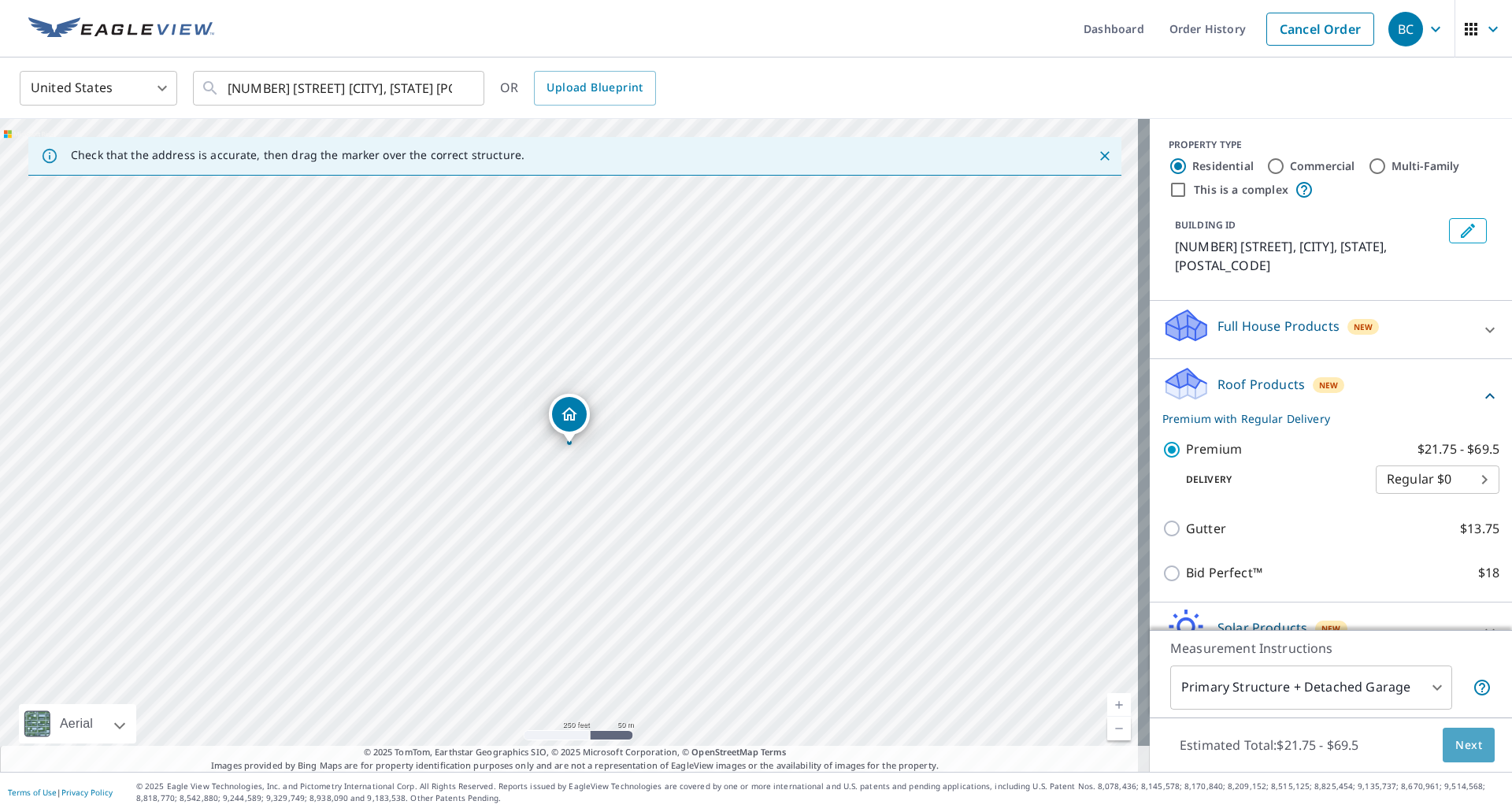 click on "Next" at bounding box center [1469, 745] 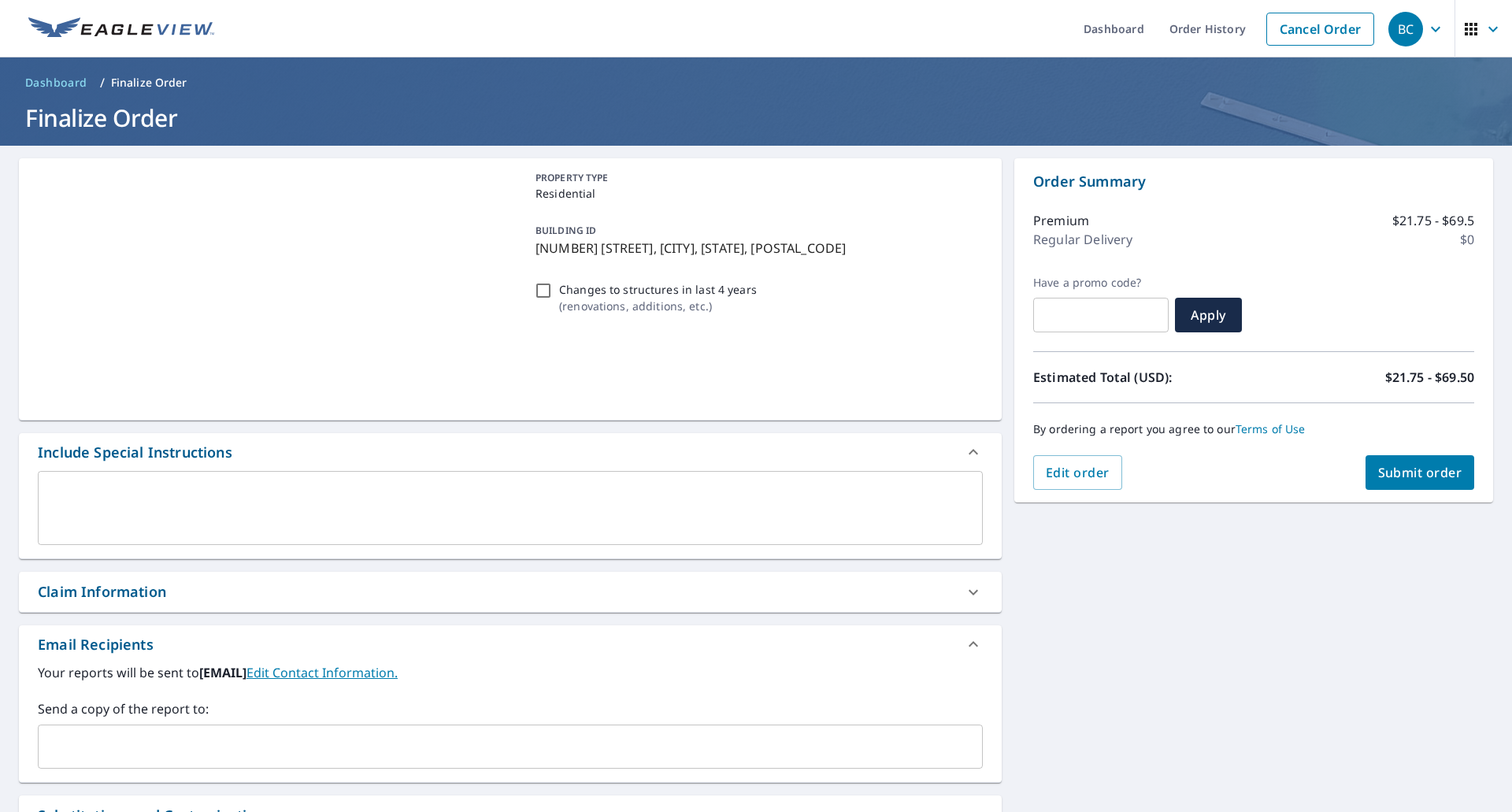 click on "Submit order" at bounding box center [1420, 473] 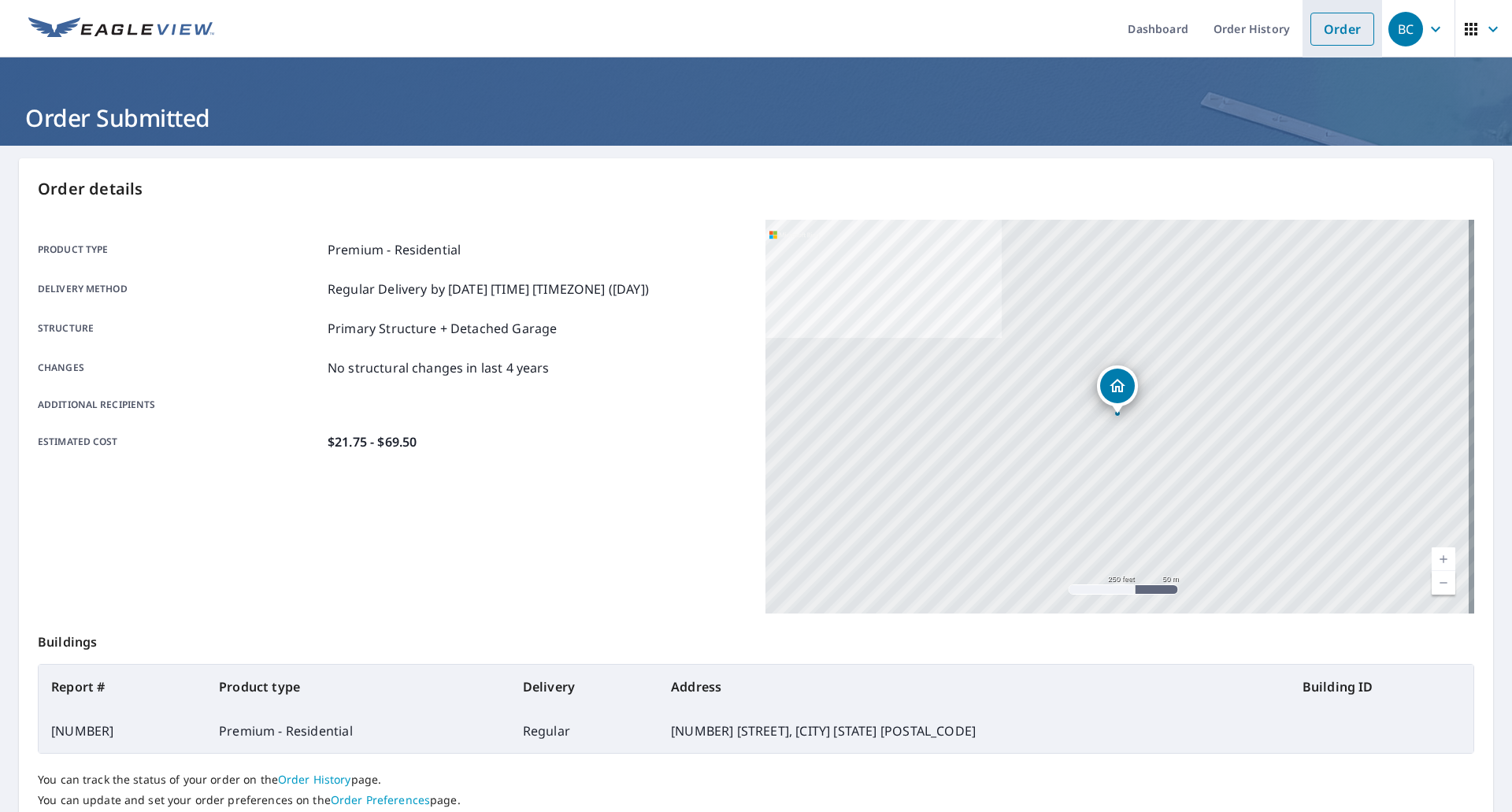 click on "Order" at bounding box center (1342, 29) 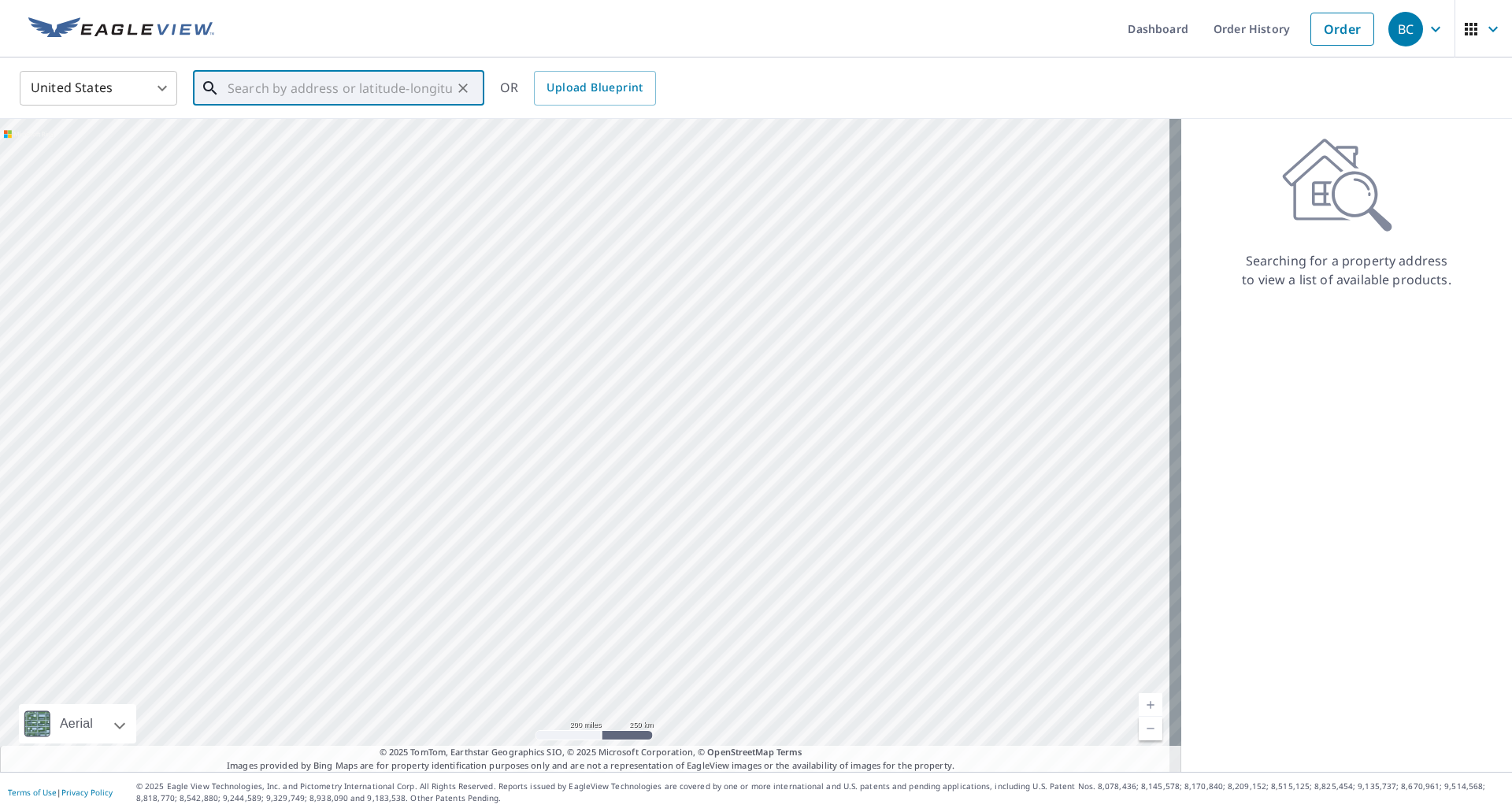 click at bounding box center (339, 88) 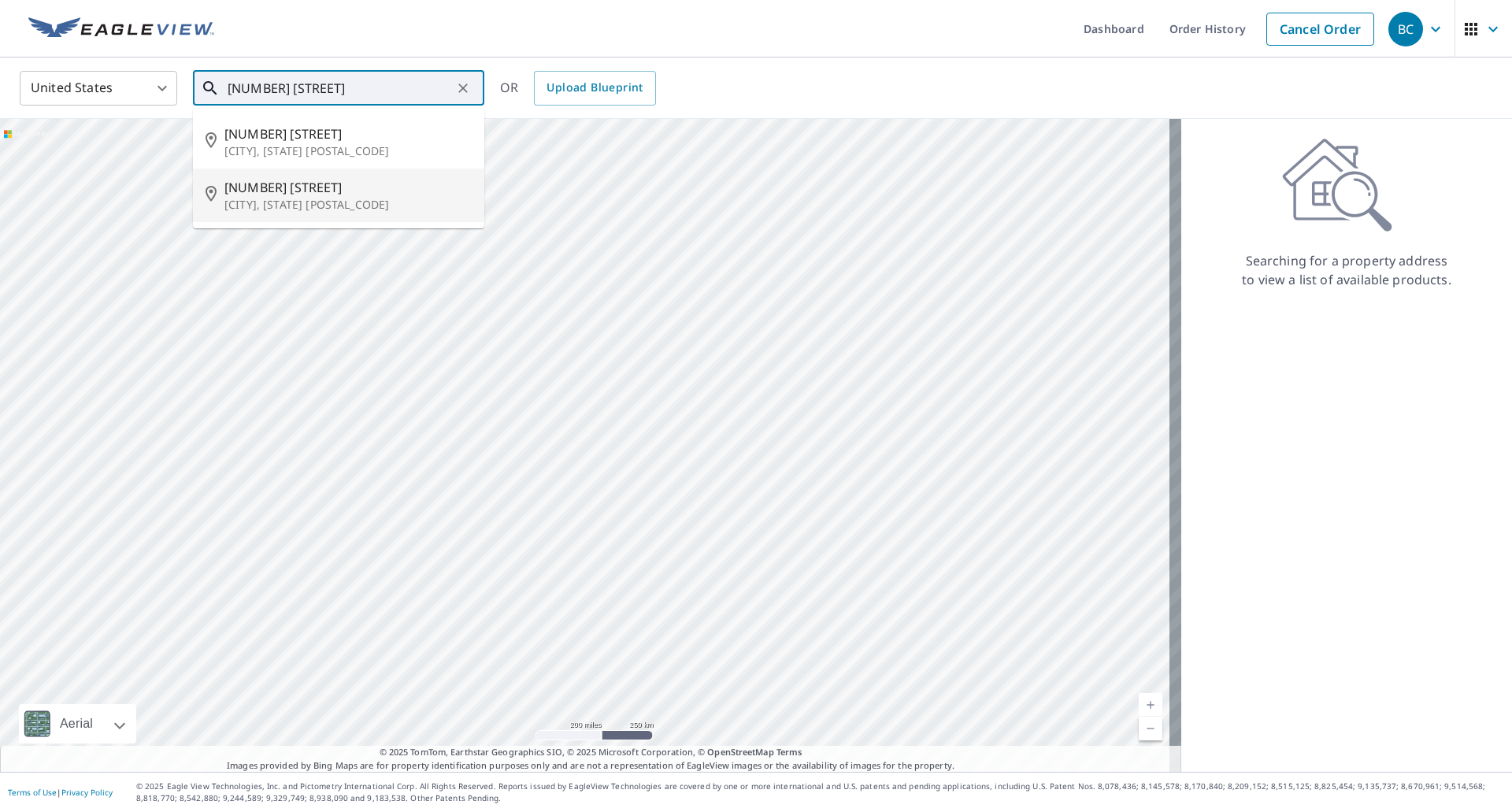 click on "217 N Sacramento St" at bounding box center (348, 187) 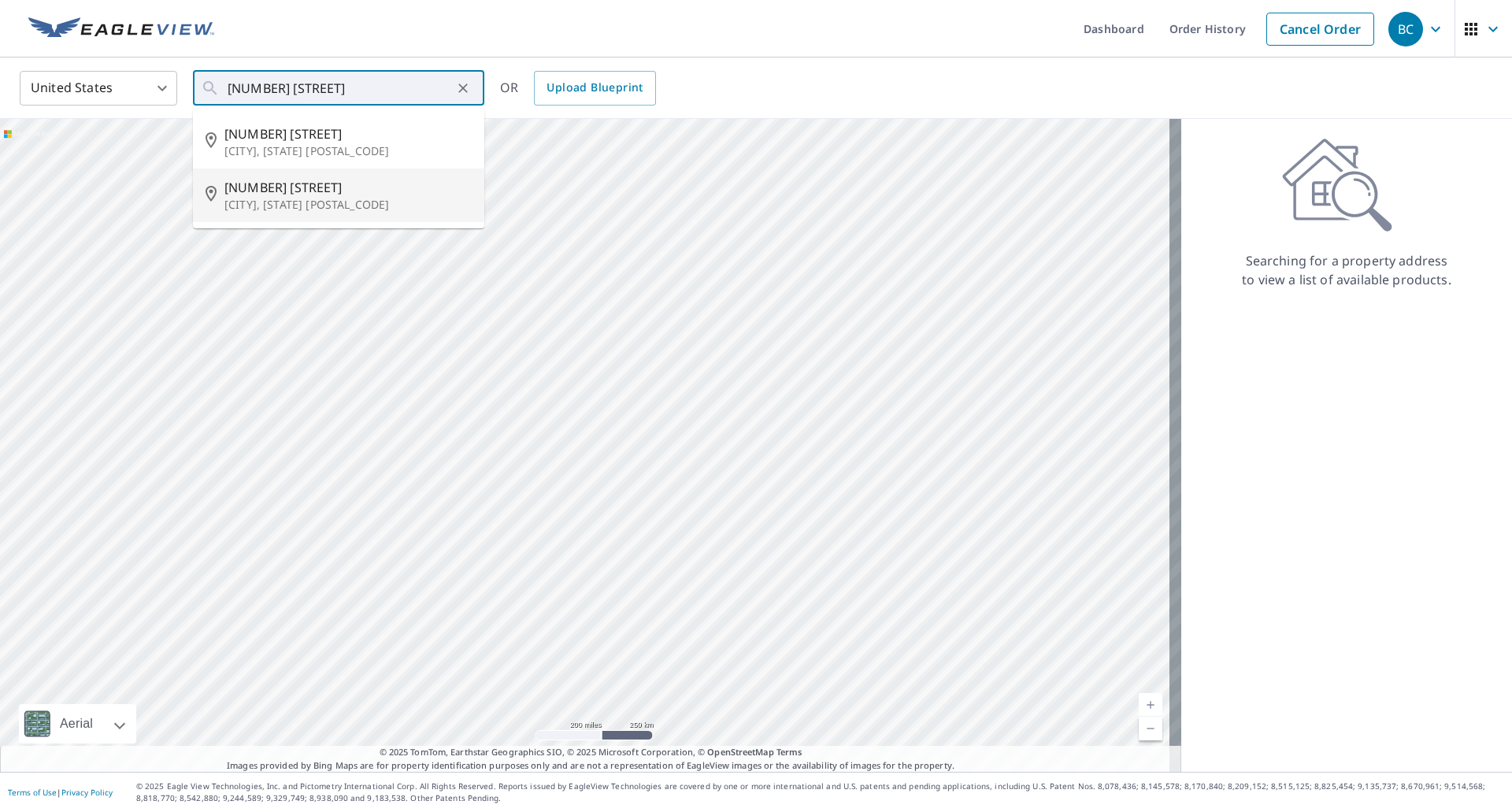 type on "217 N Sacramento St Willows, CA 95988" 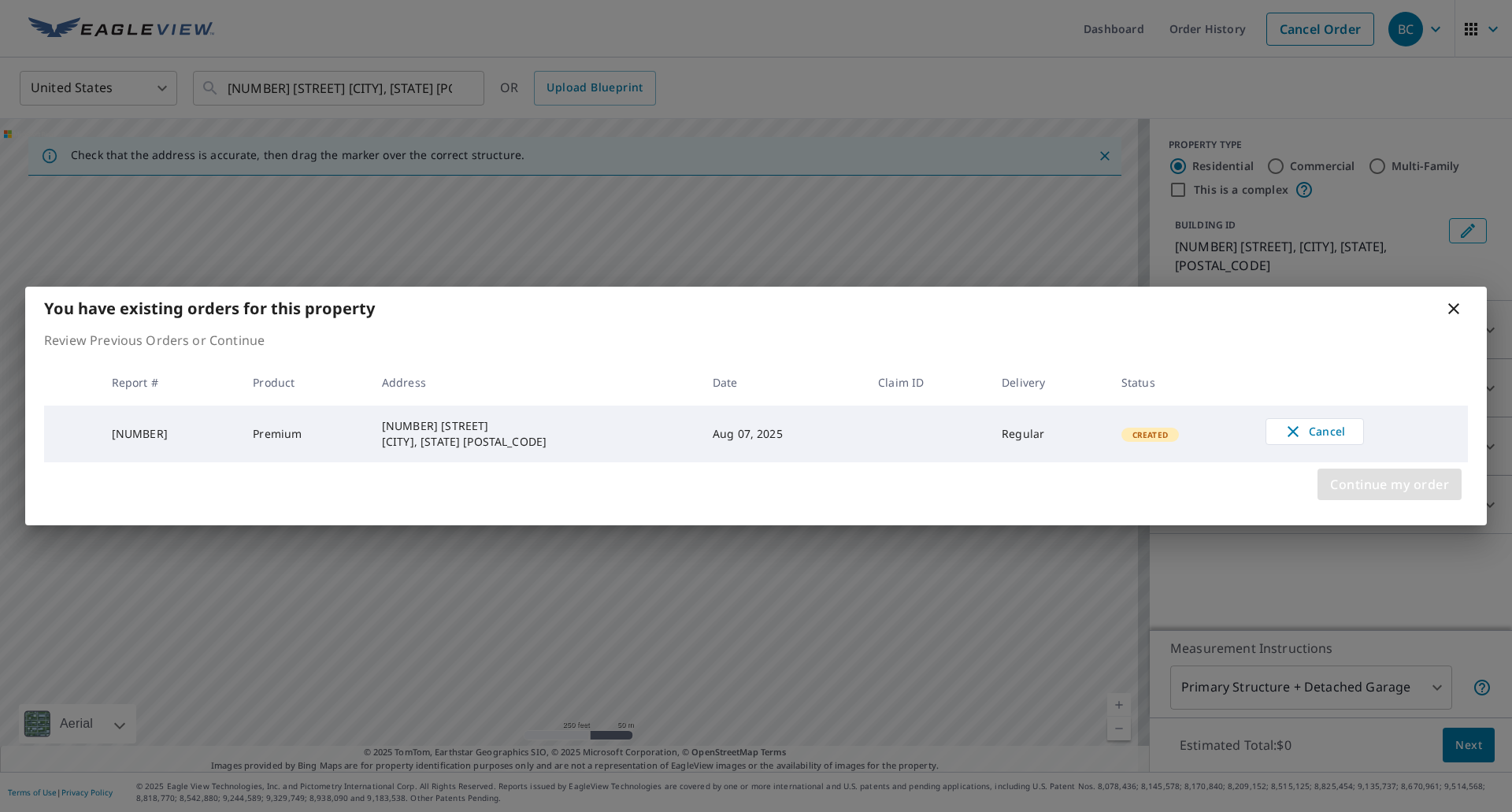 click on "Continue my order" at bounding box center (1389, 484) 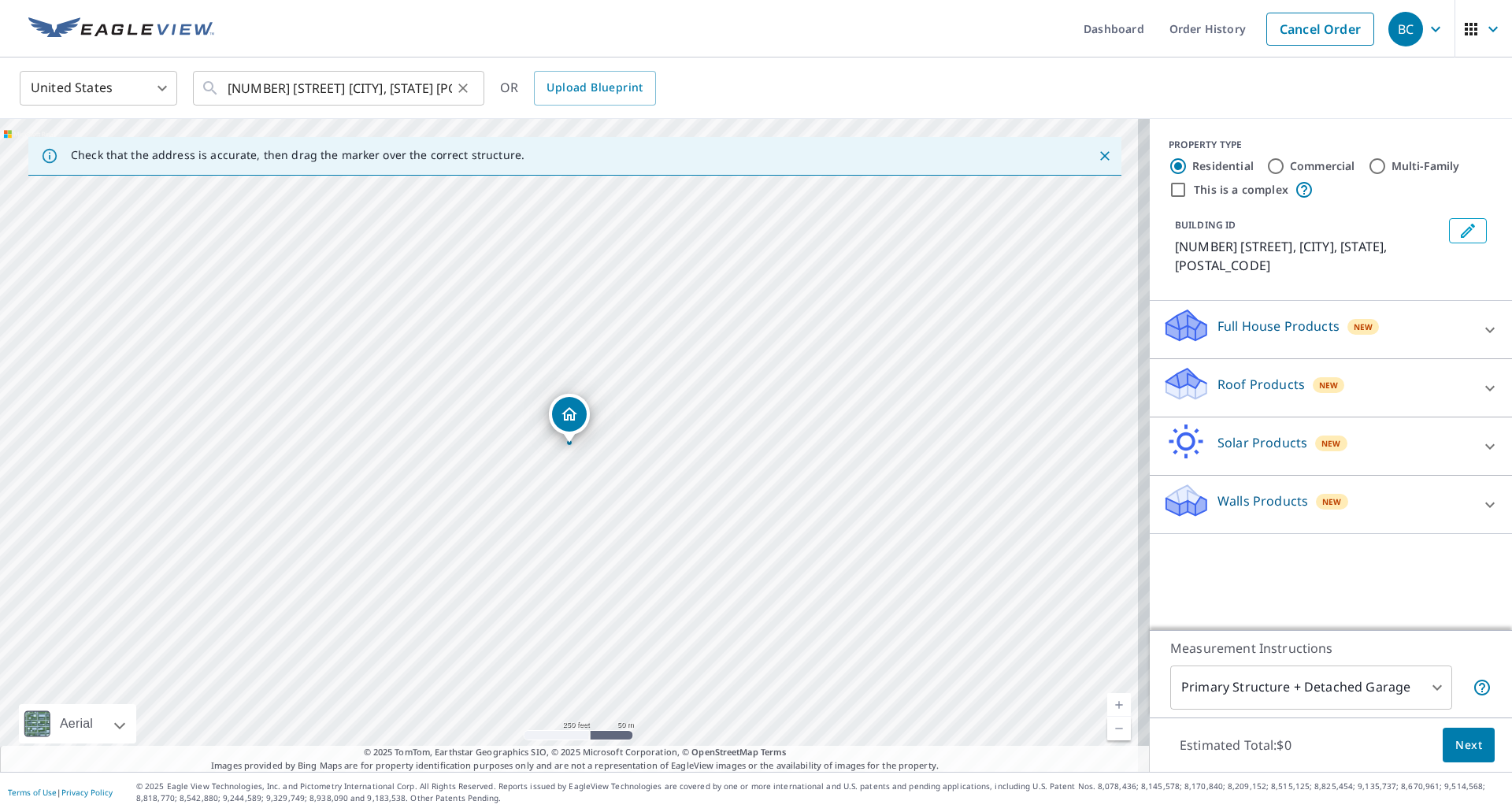 click 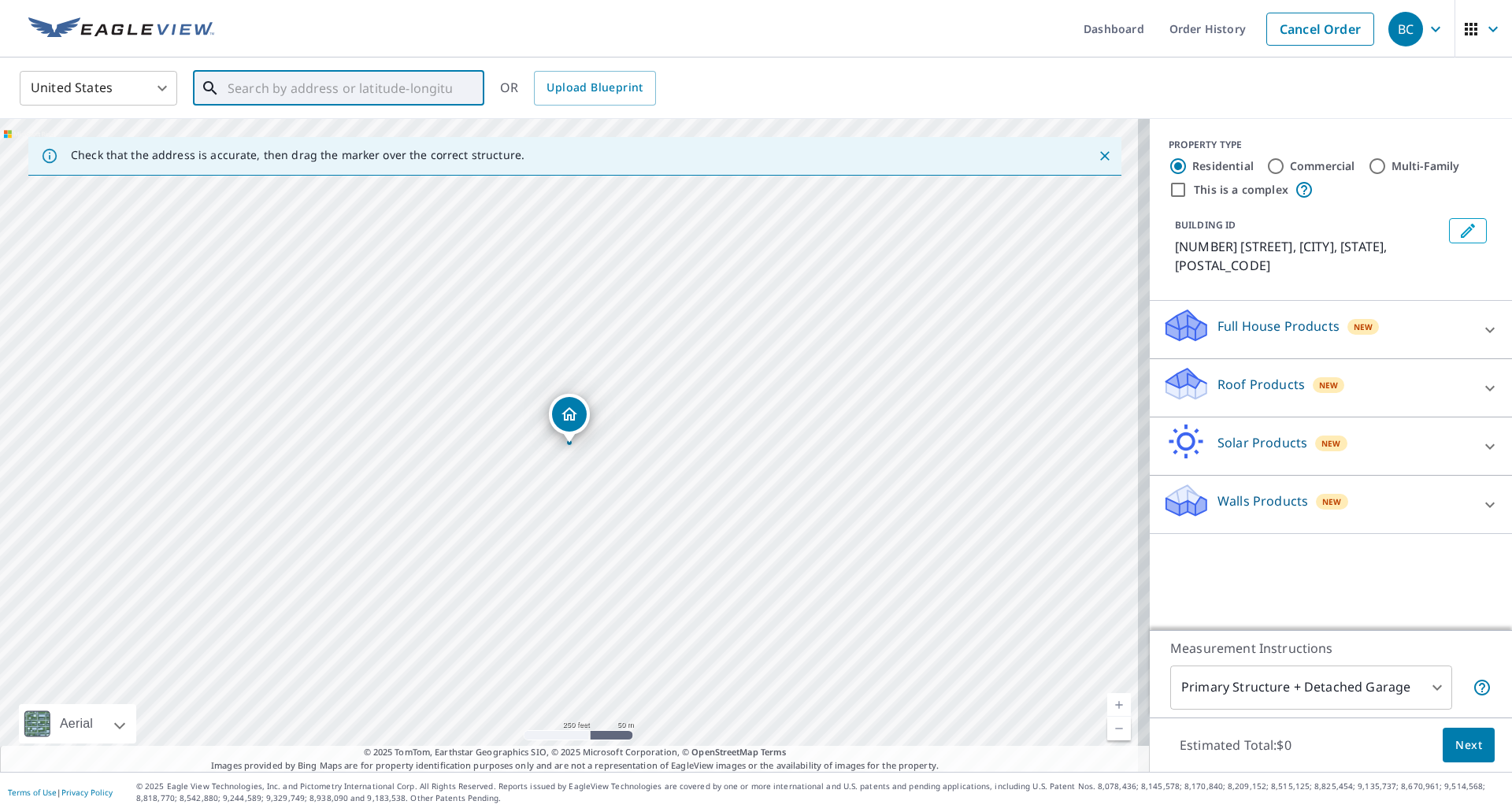 click at bounding box center (462, 88) 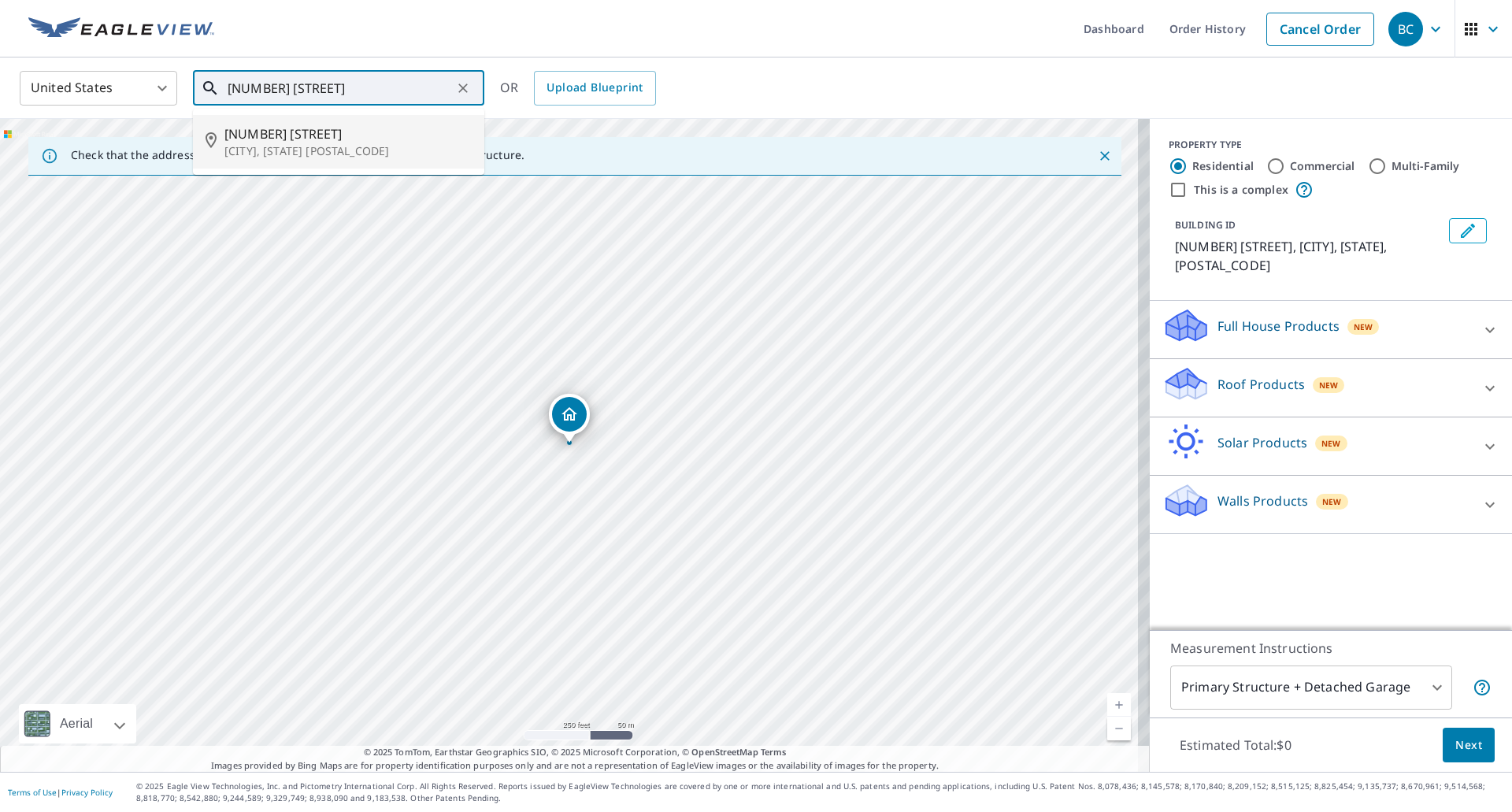 click on "217 N Sacramento St" at bounding box center [348, 134] 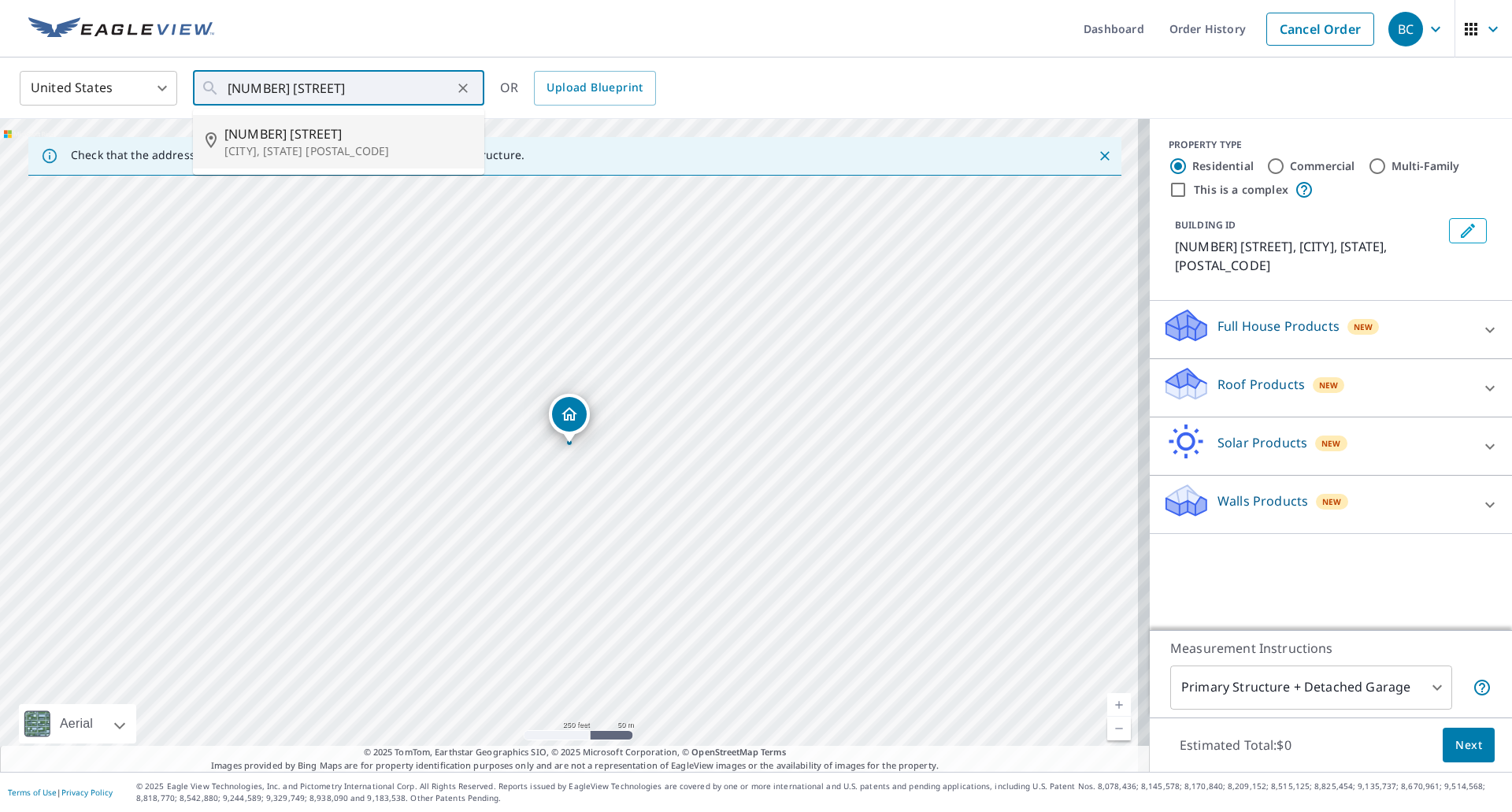 type on "217 N Sacramento St Willows, CA 95988" 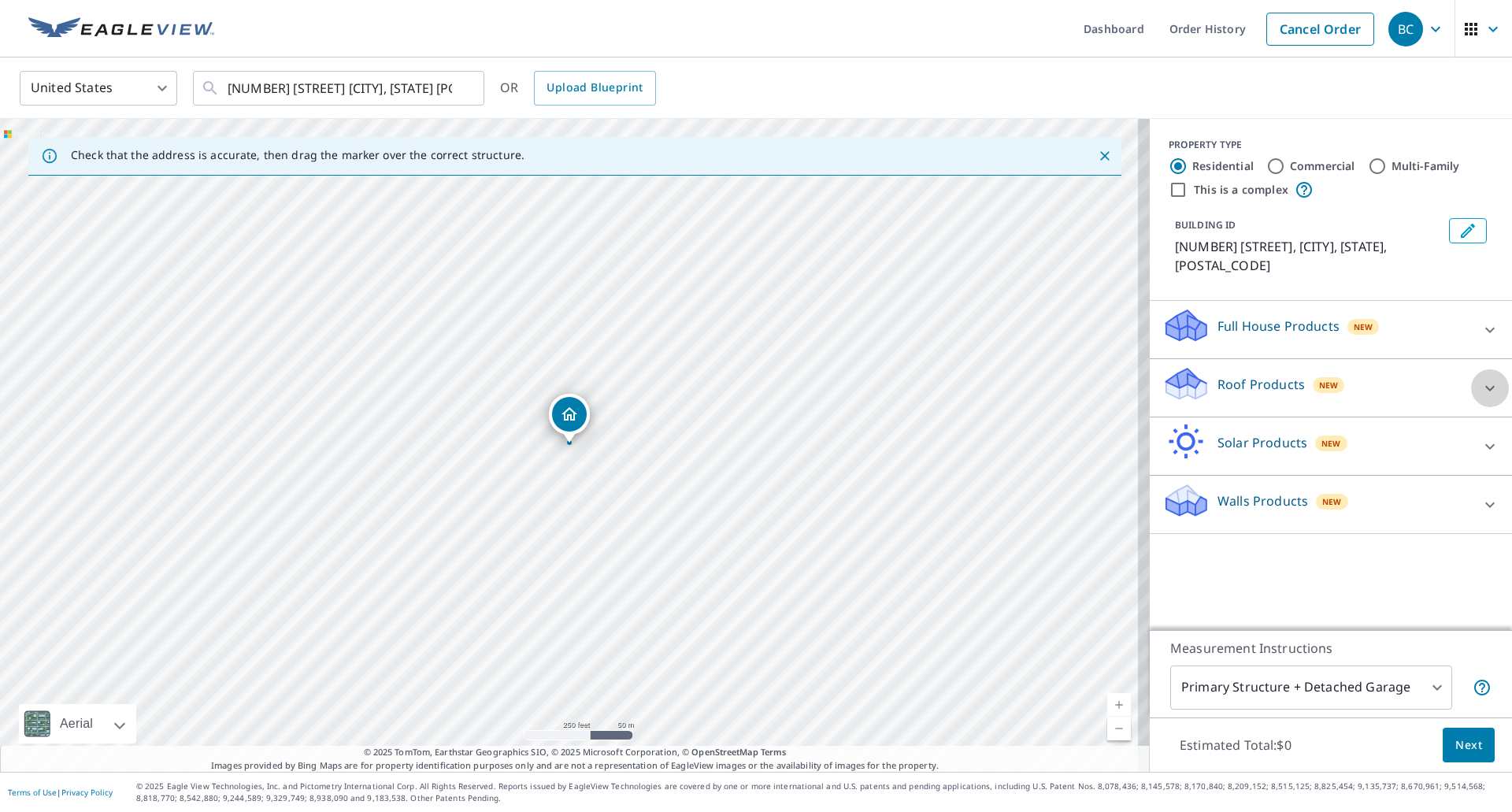 click 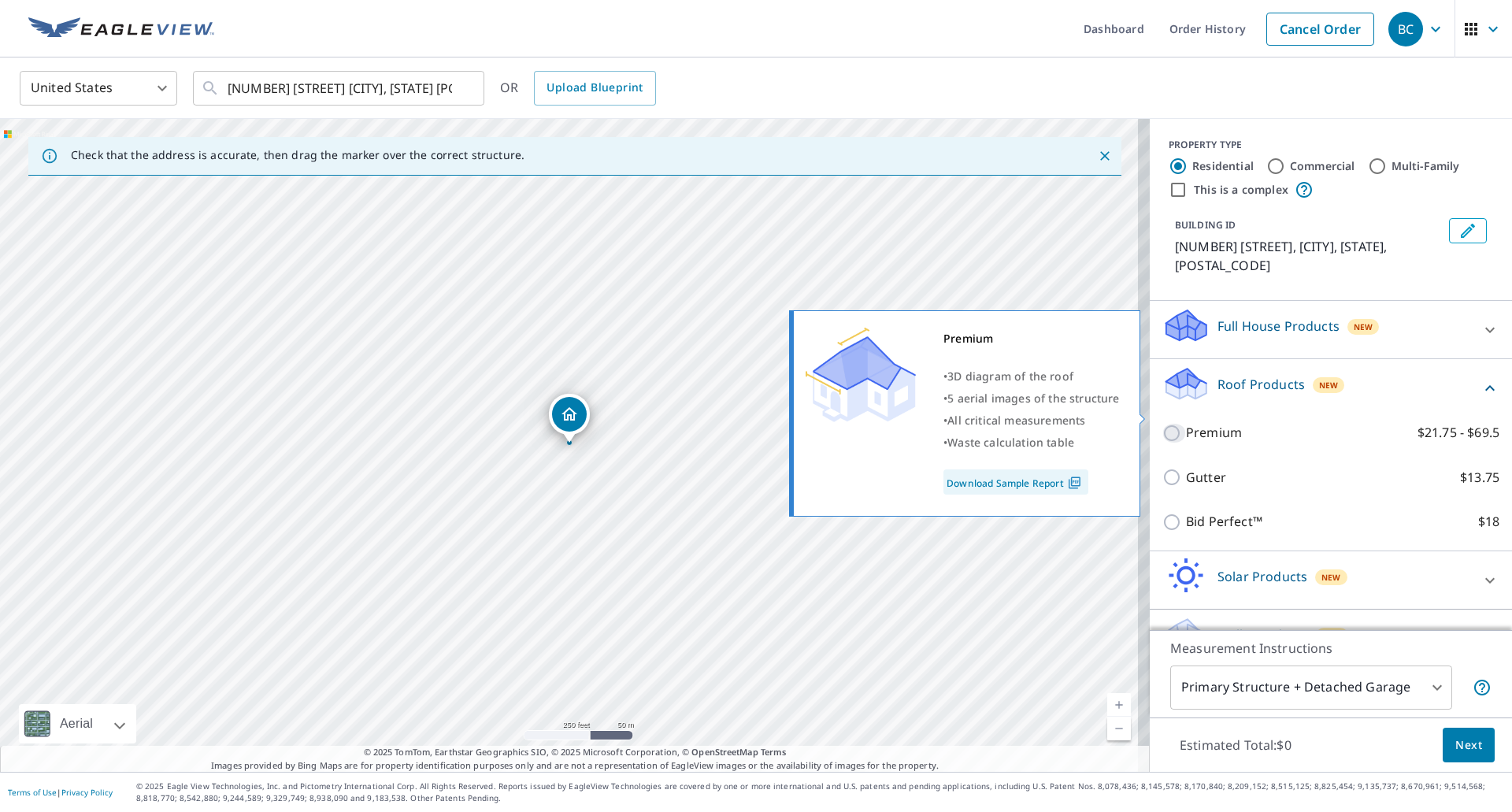 click on "Premium $21.75 - $69.5" at bounding box center (1174, 433) 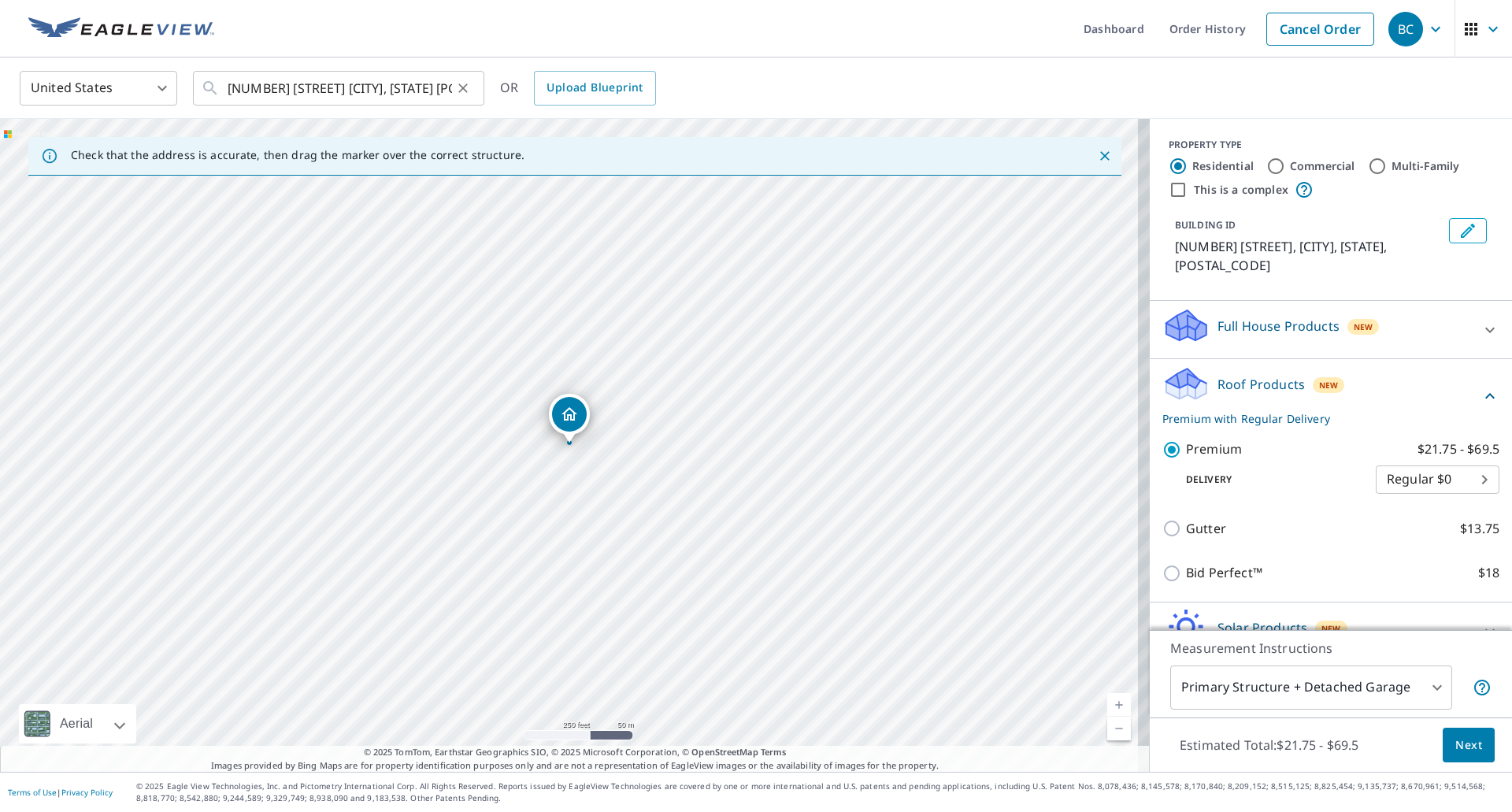 click 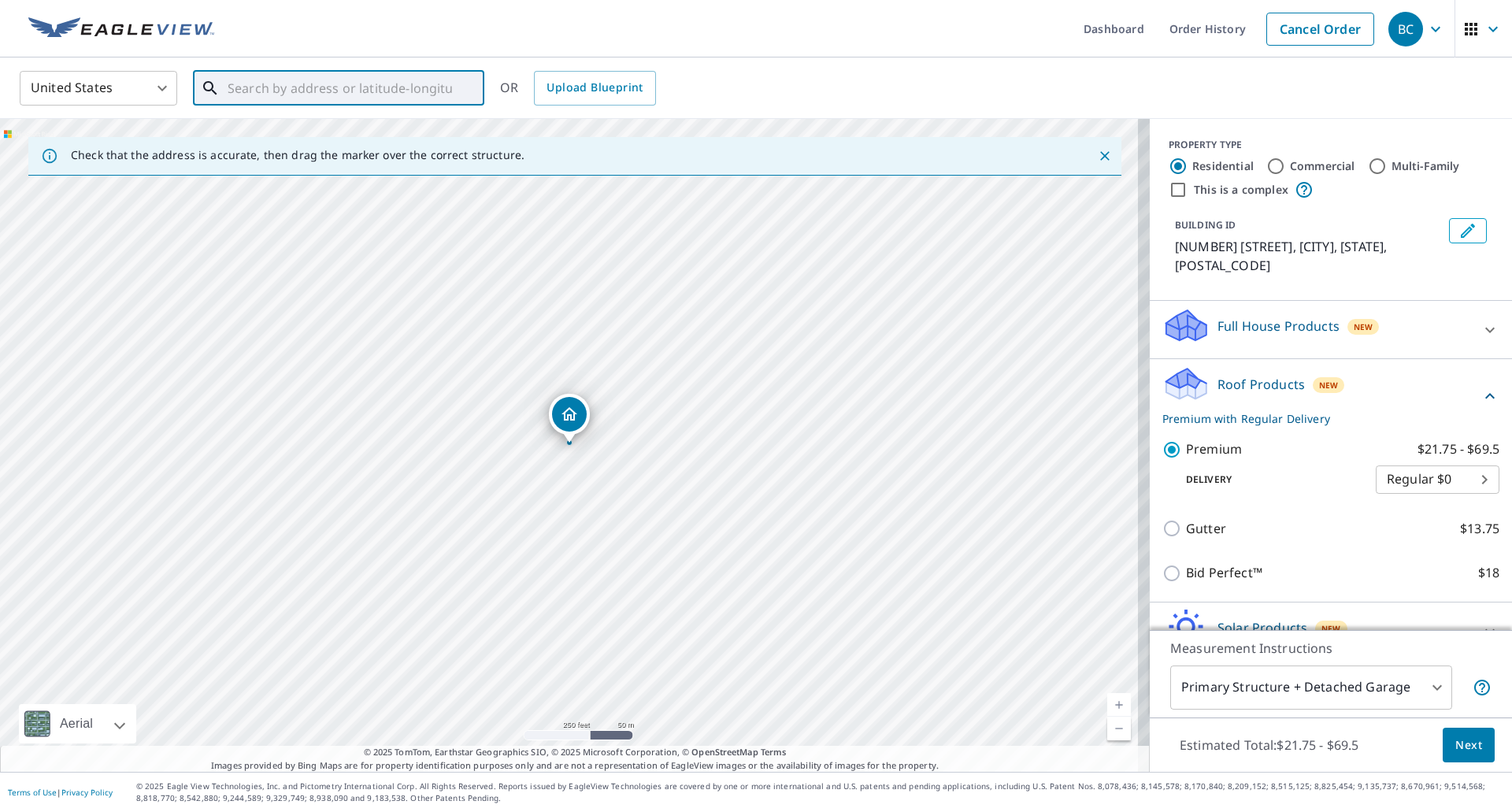click at bounding box center (339, 88) 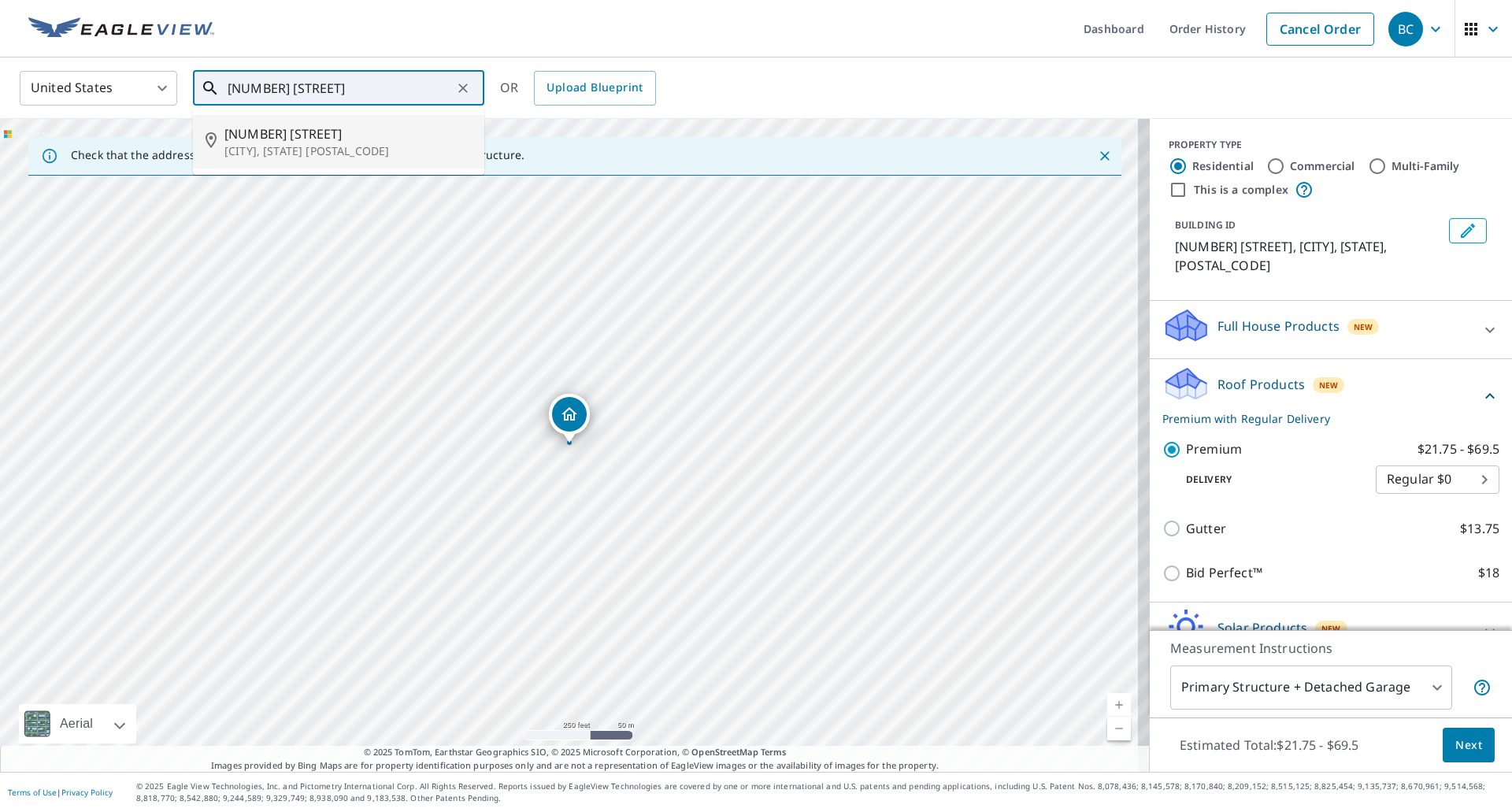 click on "East Brunswick, NJ 08816" at bounding box center [348, 151] 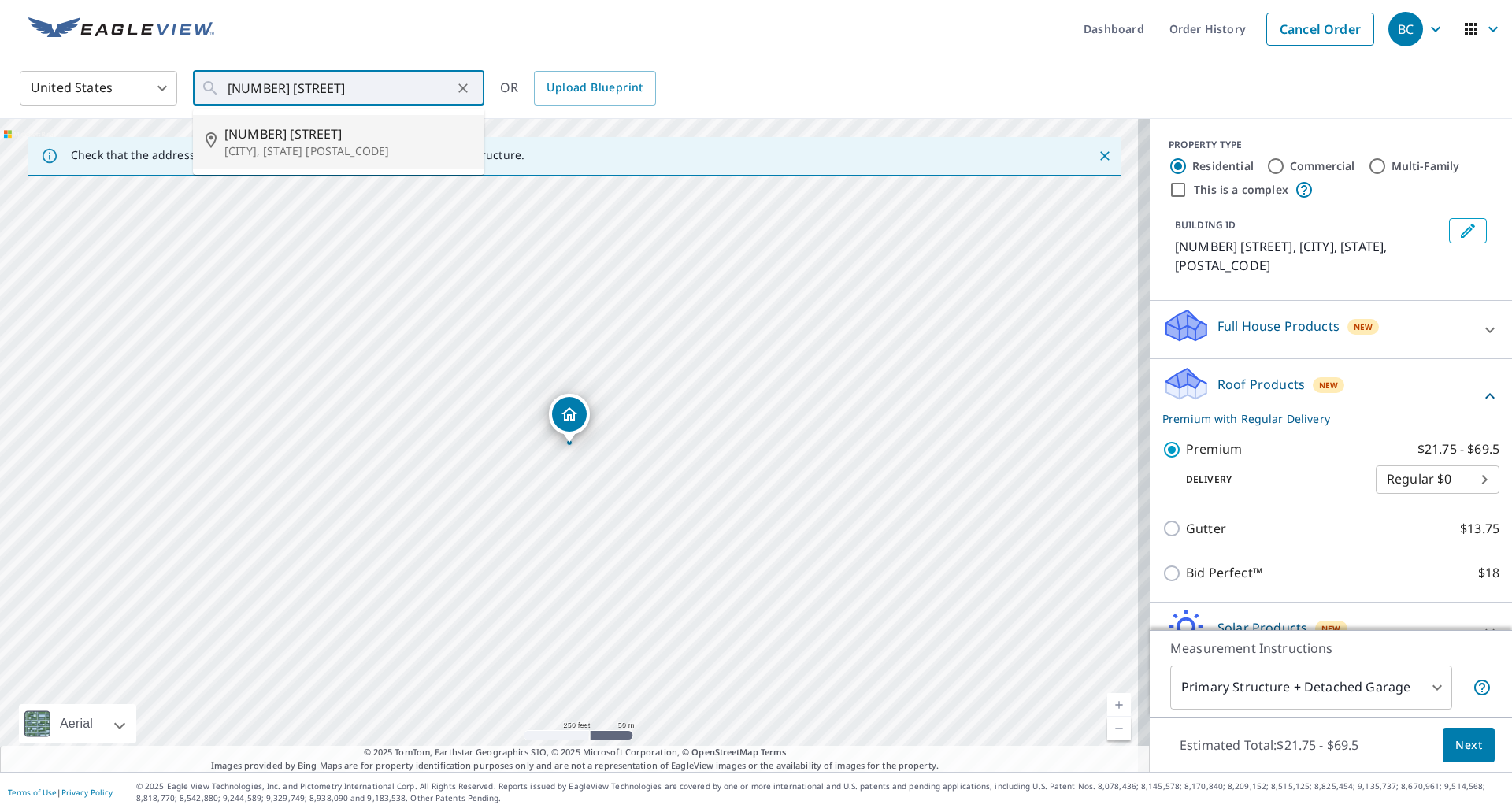 type on "36 Corona Rd East Brunswick, NJ 08816" 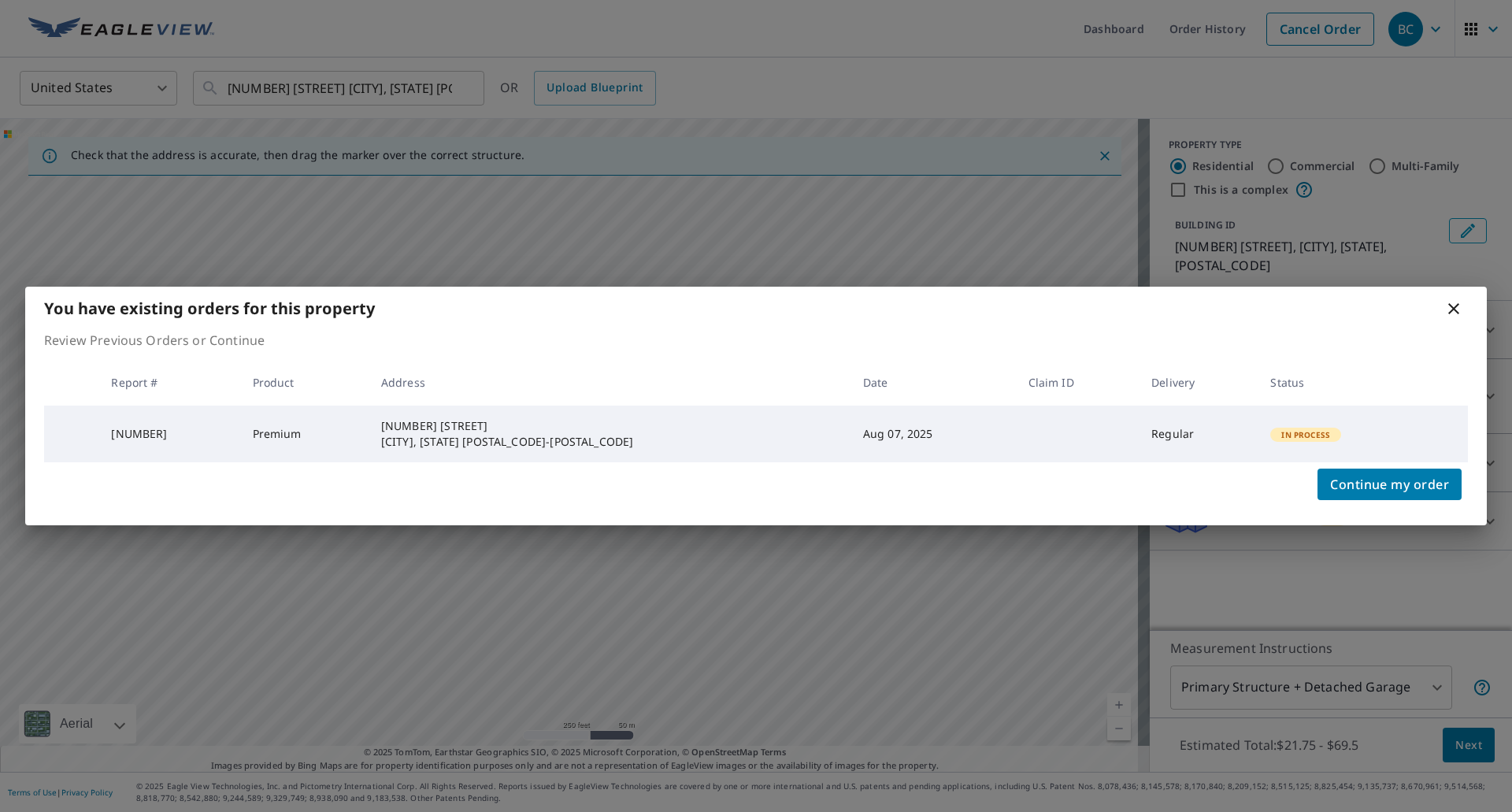 click 